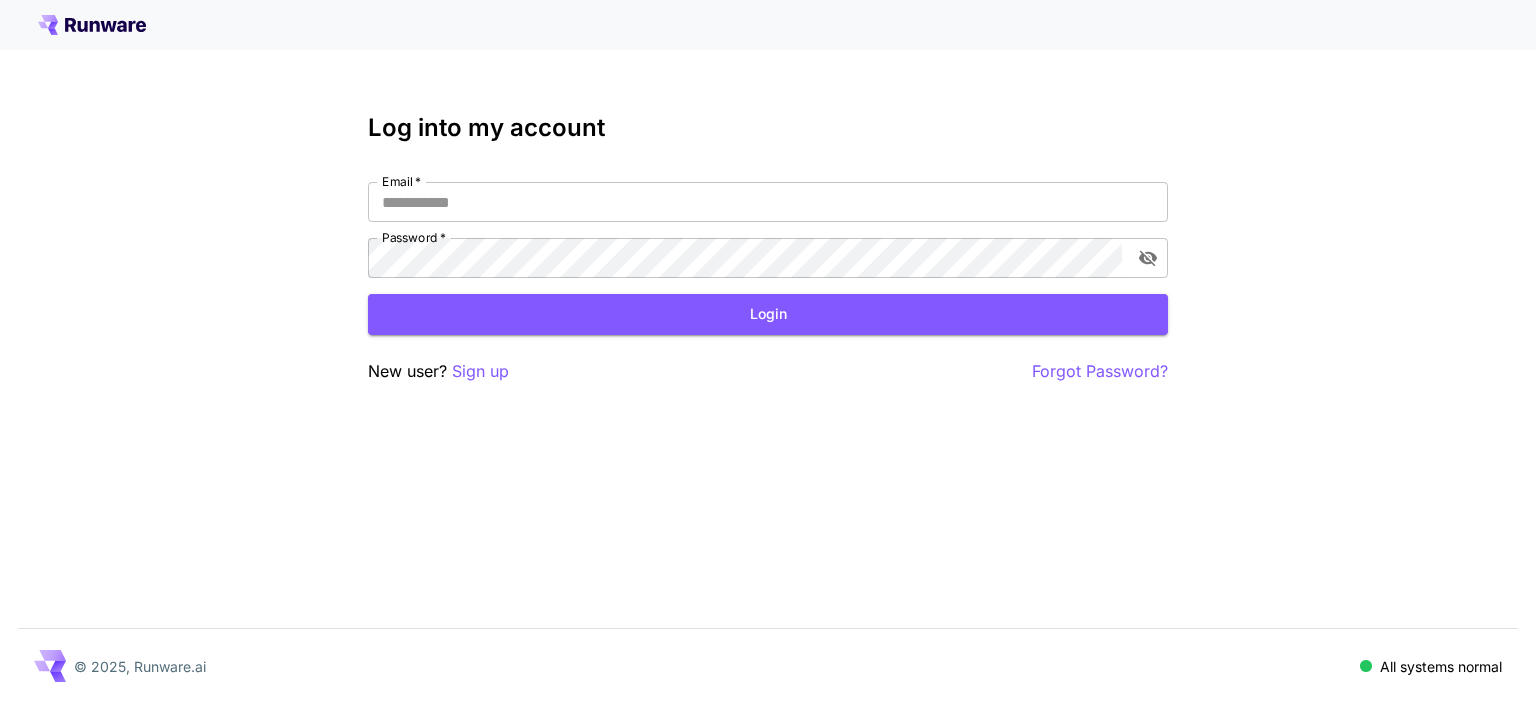 scroll, scrollTop: 0, scrollLeft: 0, axis: both 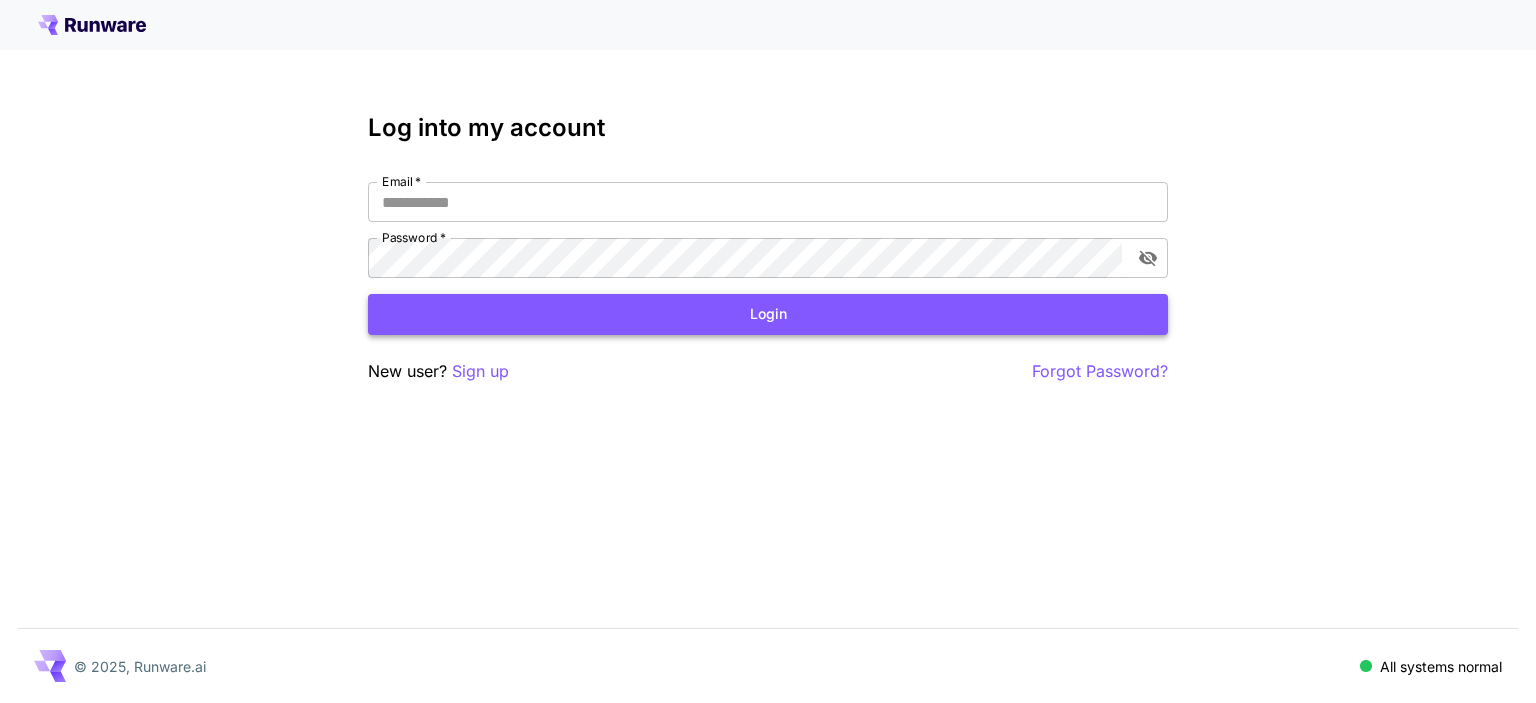 type on "**********" 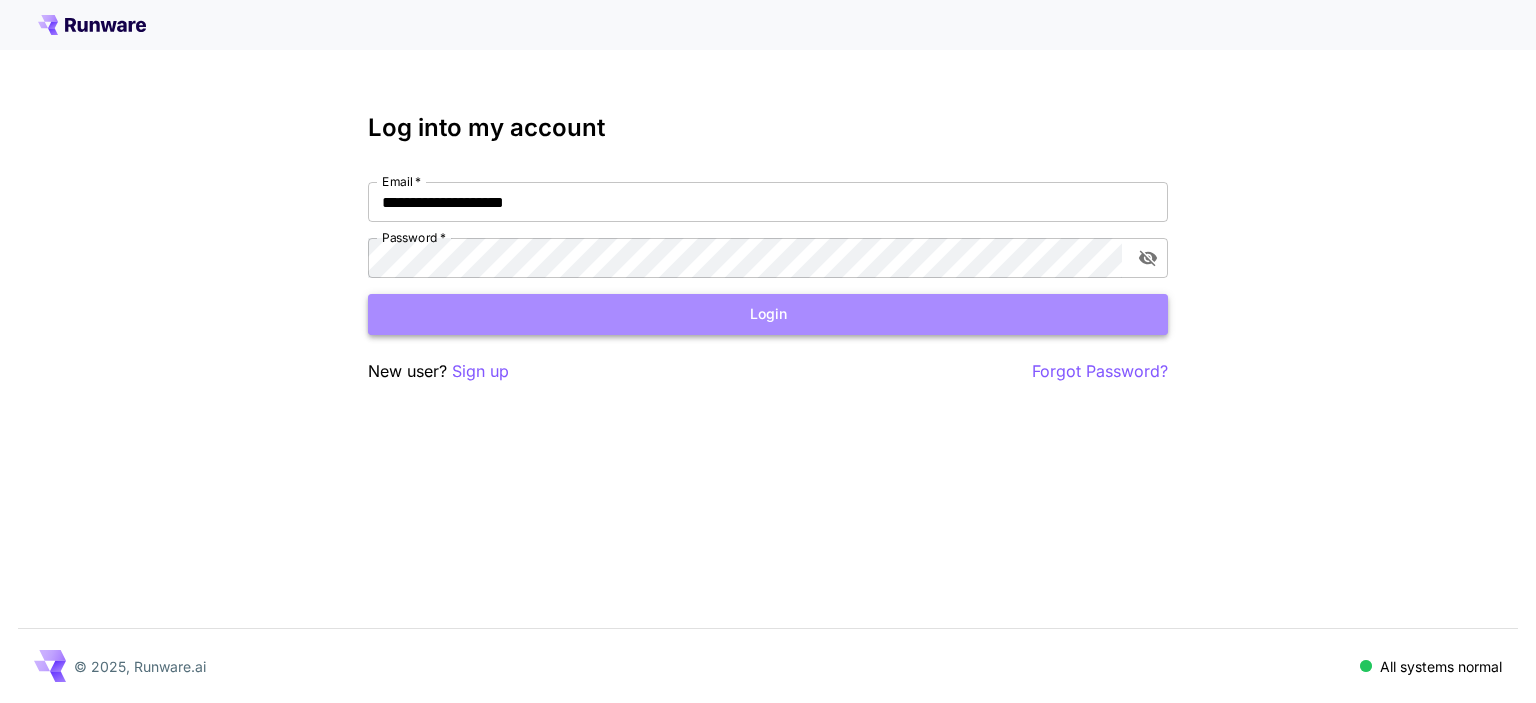 click on "Login" at bounding box center [768, 314] 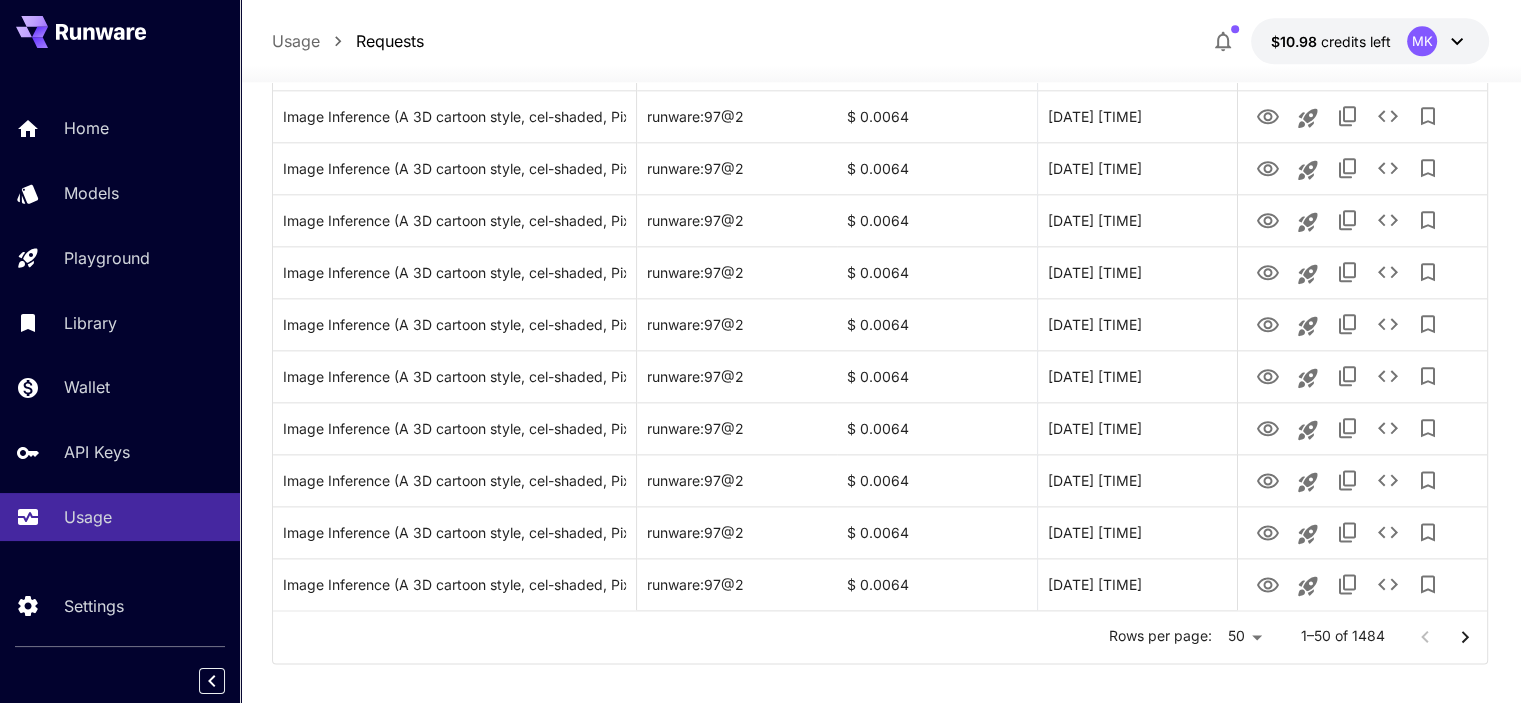 scroll, scrollTop: 2402, scrollLeft: 0, axis: vertical 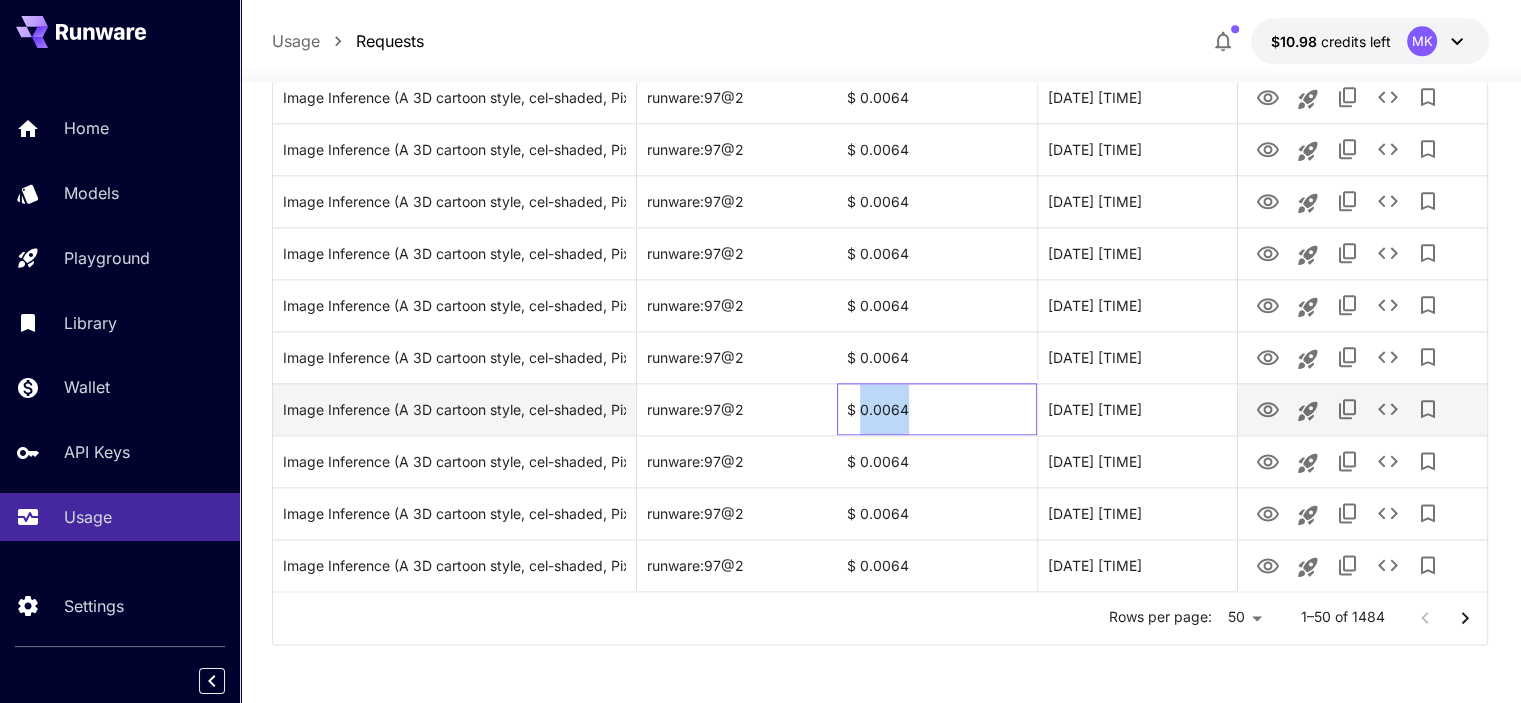 drag, startPoint x: 862, startPoint y: 410, endPoint x: 917, endPoint y: 407, distance: 55.081757 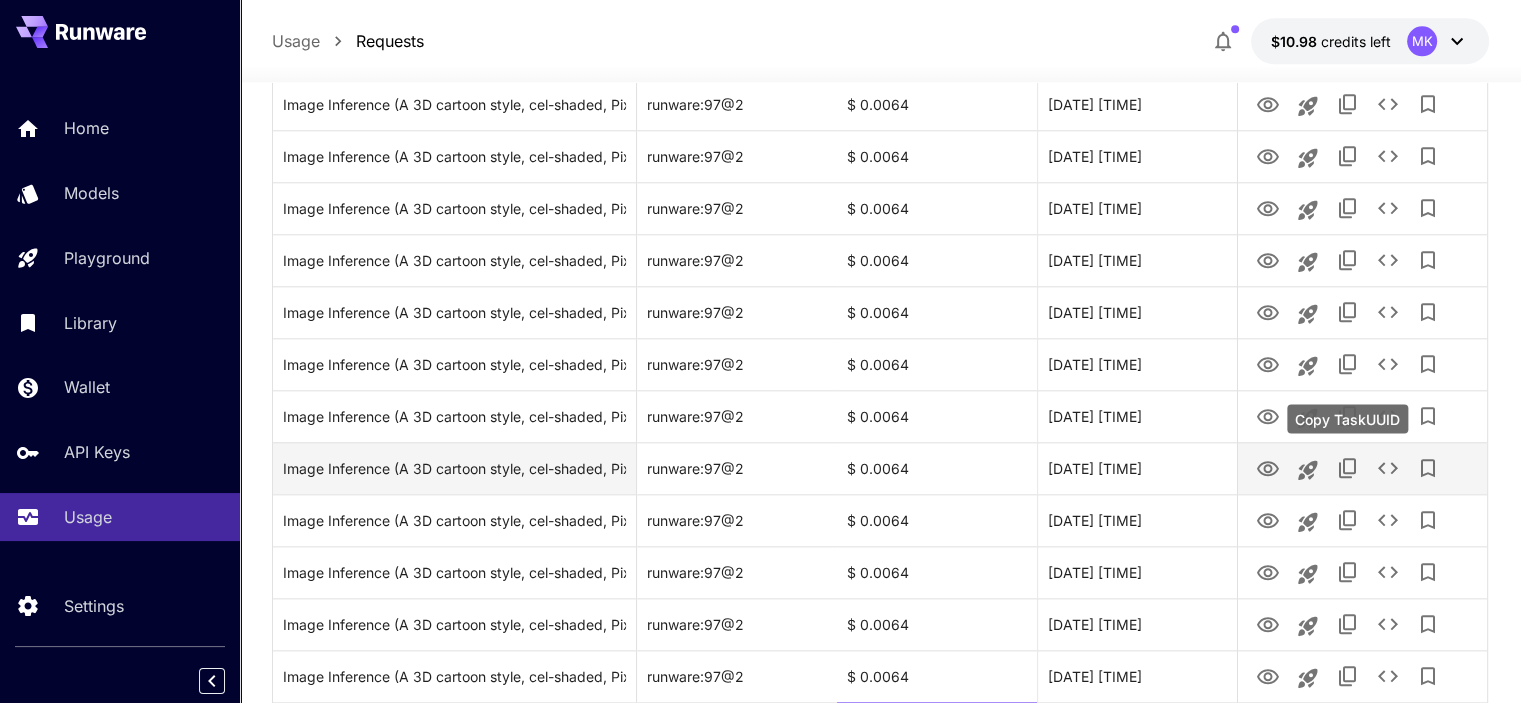 scroll, scrollTop: 2402, scrollLeft: 0, axis: vertical 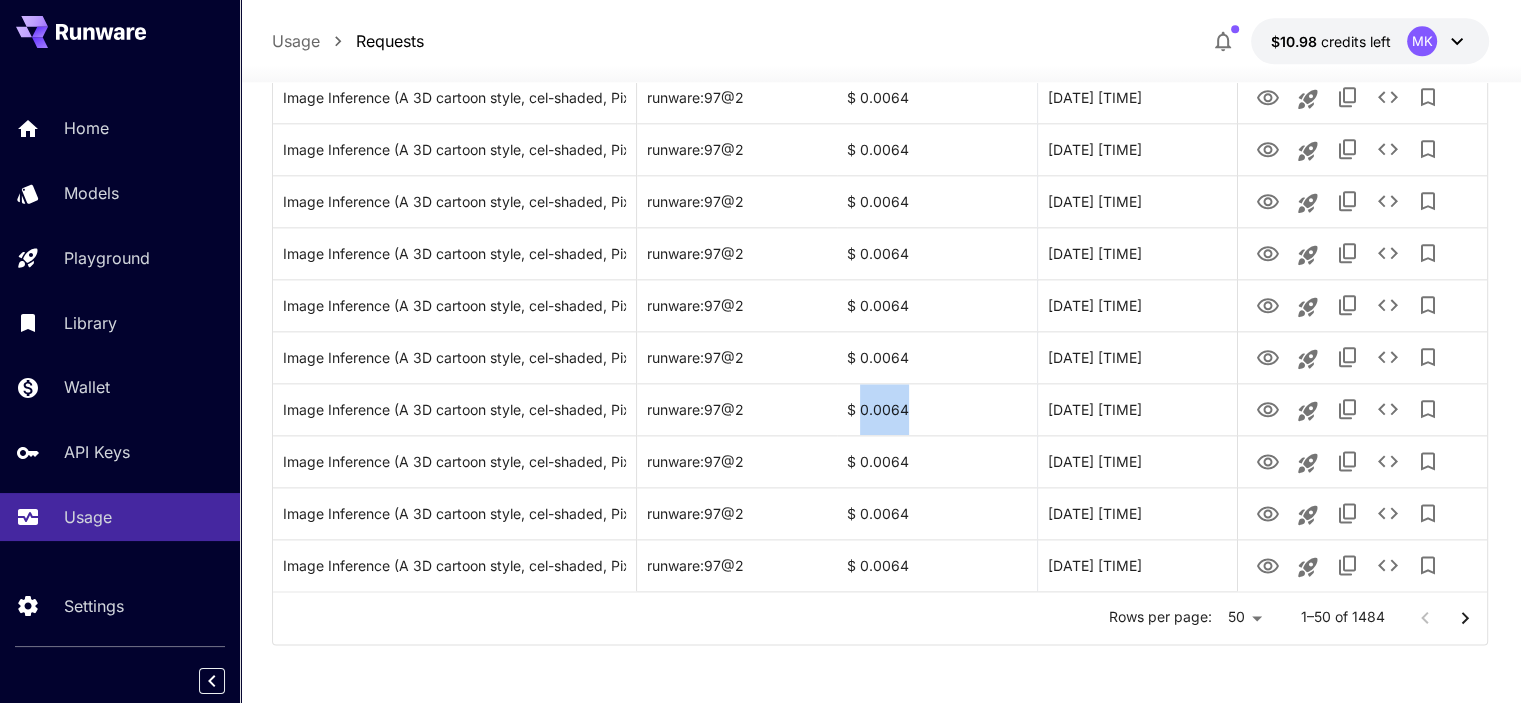 click on "**********" at bounding box center [760, -849] 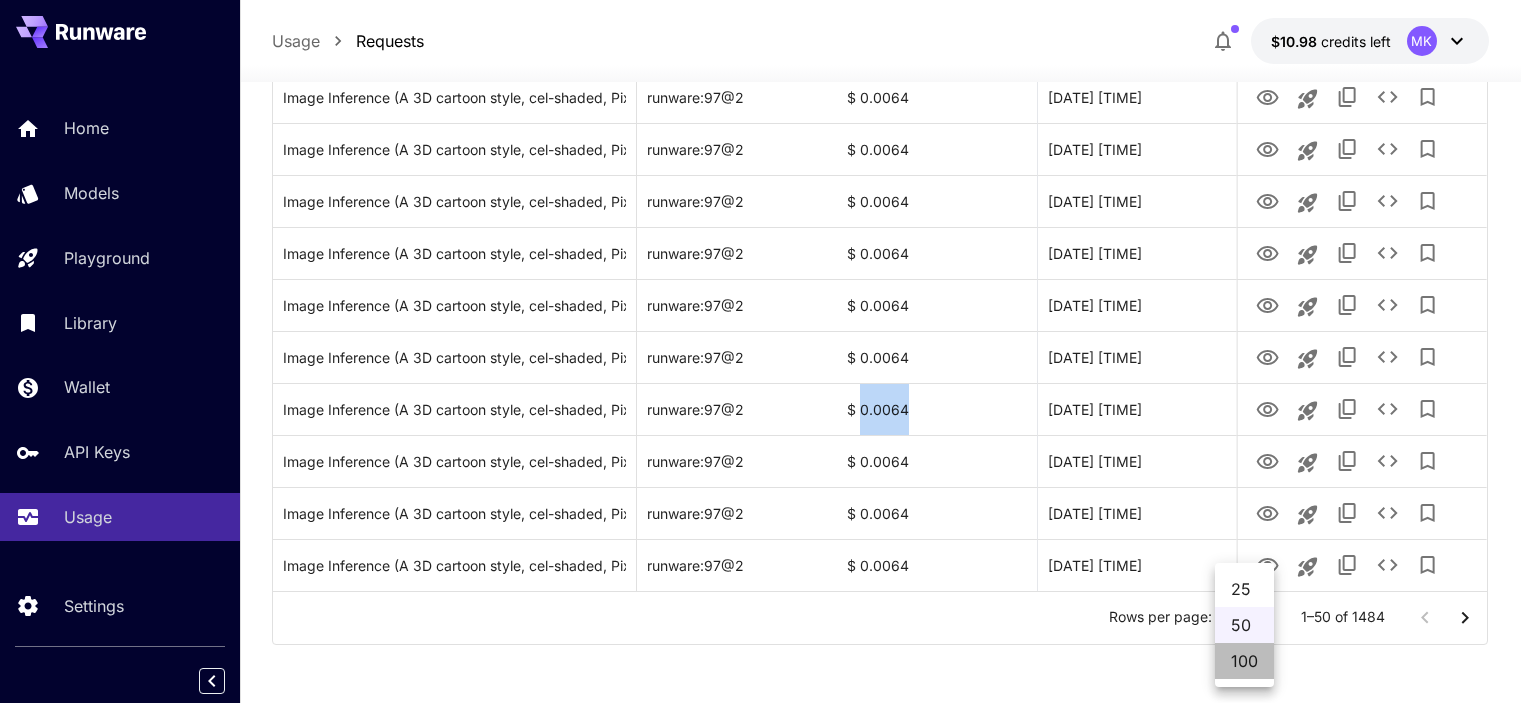click on "100" at bounding box center (1244, 661) 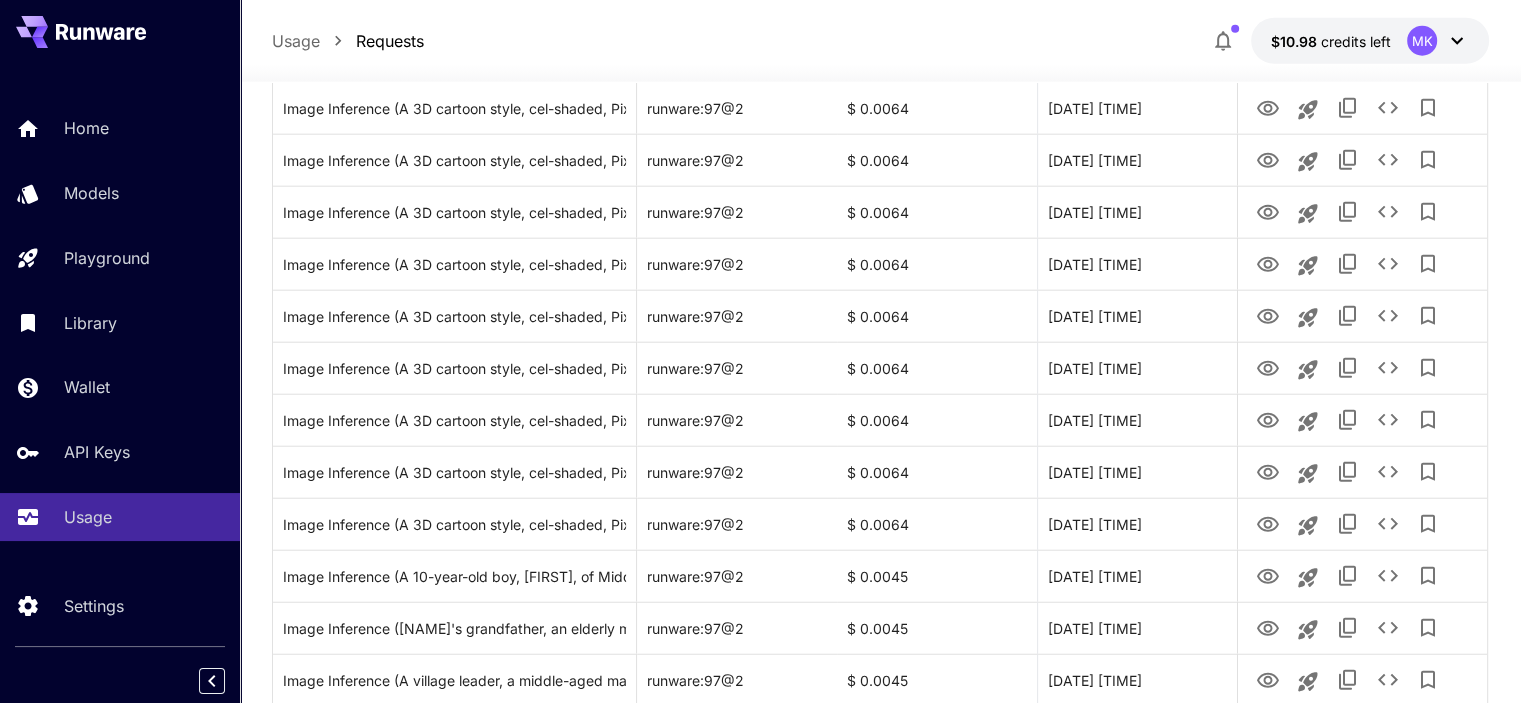 scroll, scrollTop: 5002, scrollLeft: 0, axis: vertical 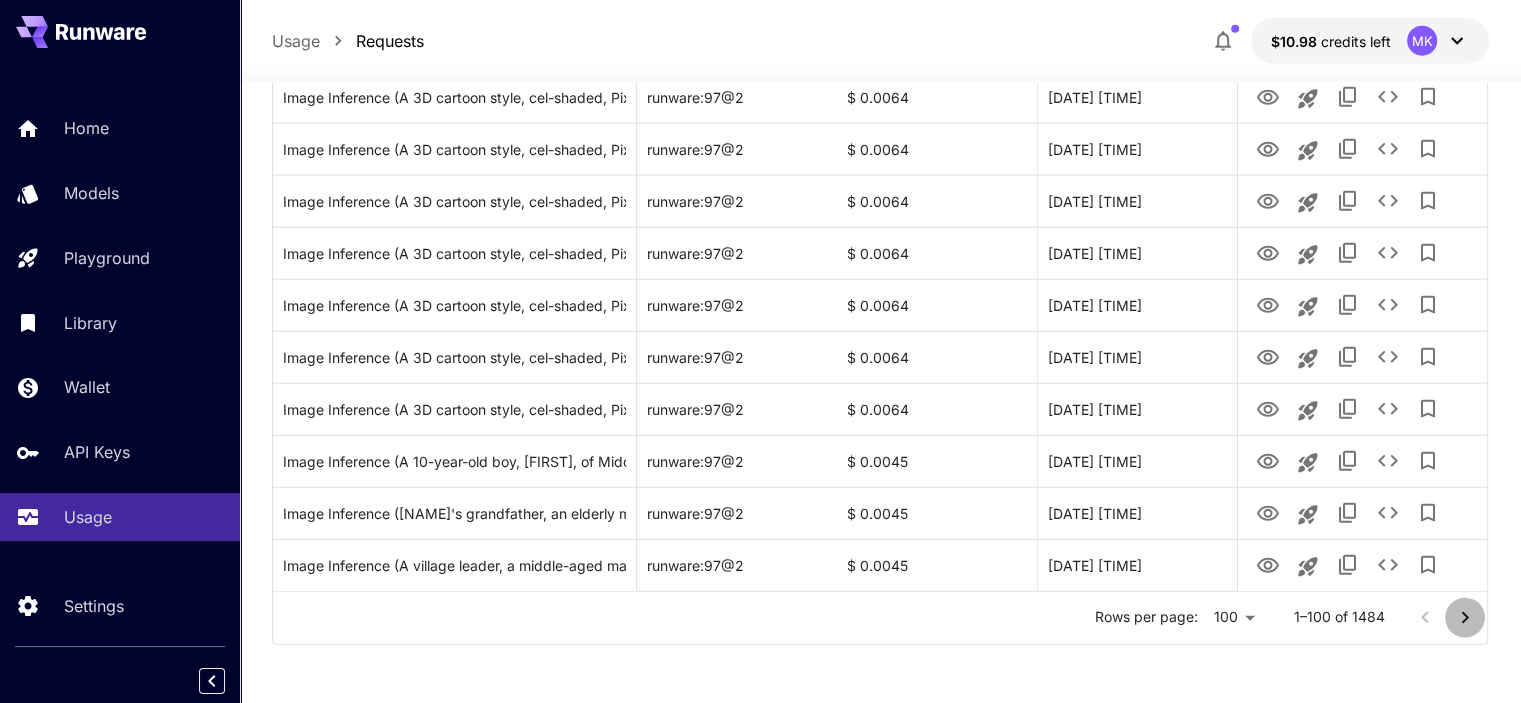 click 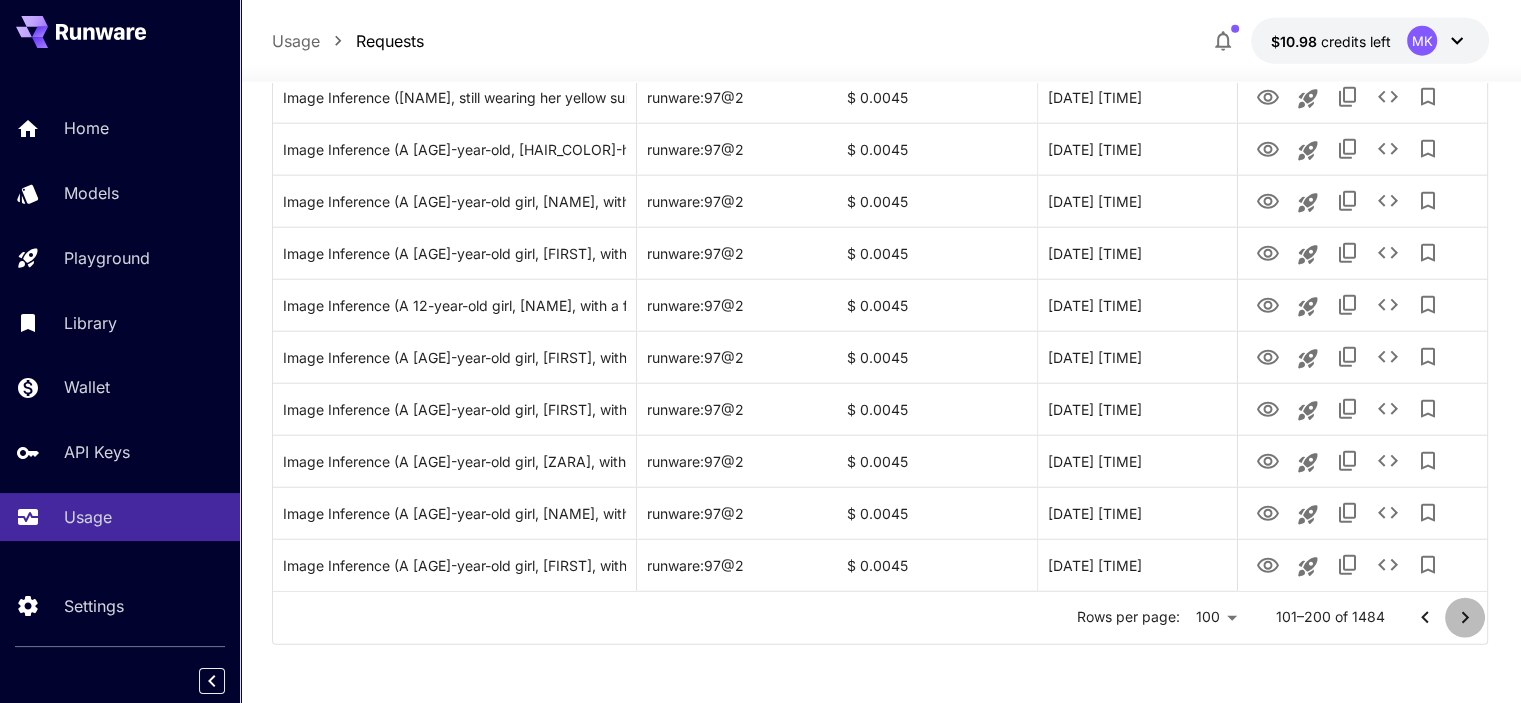 click 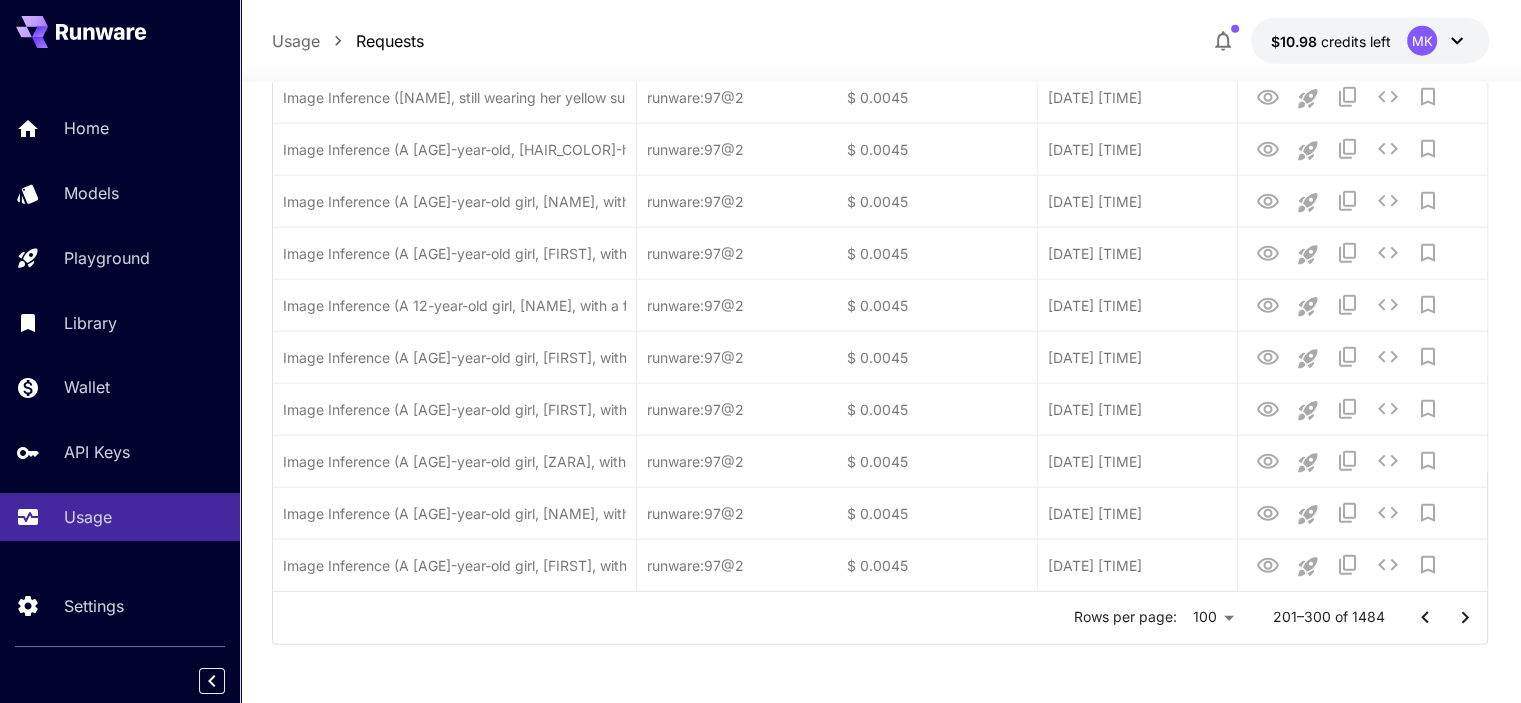 click at bounding box center [880, -2009] 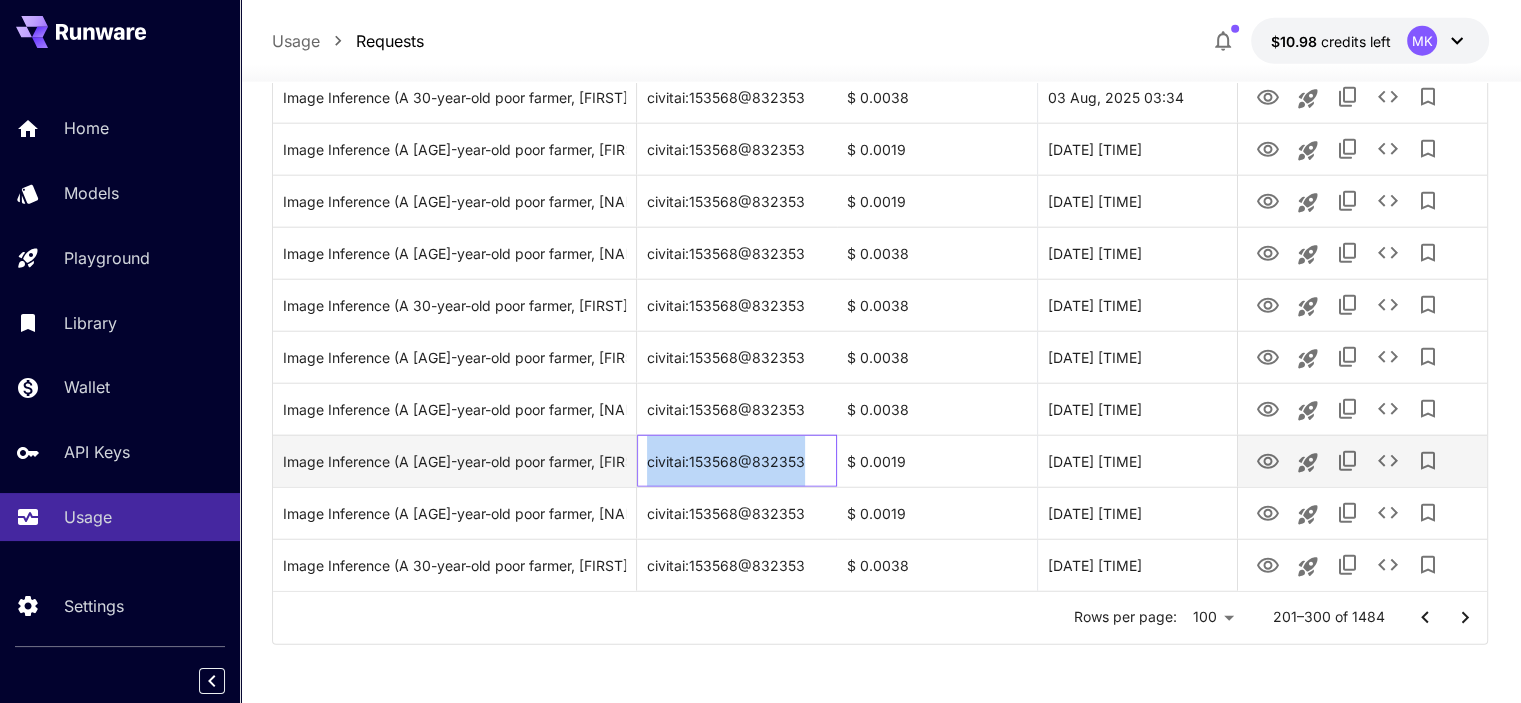 drag, startPoint x: 647, startPoint y: 463, endPoint x: 815, endPoint y: 457, distance: 168.1071 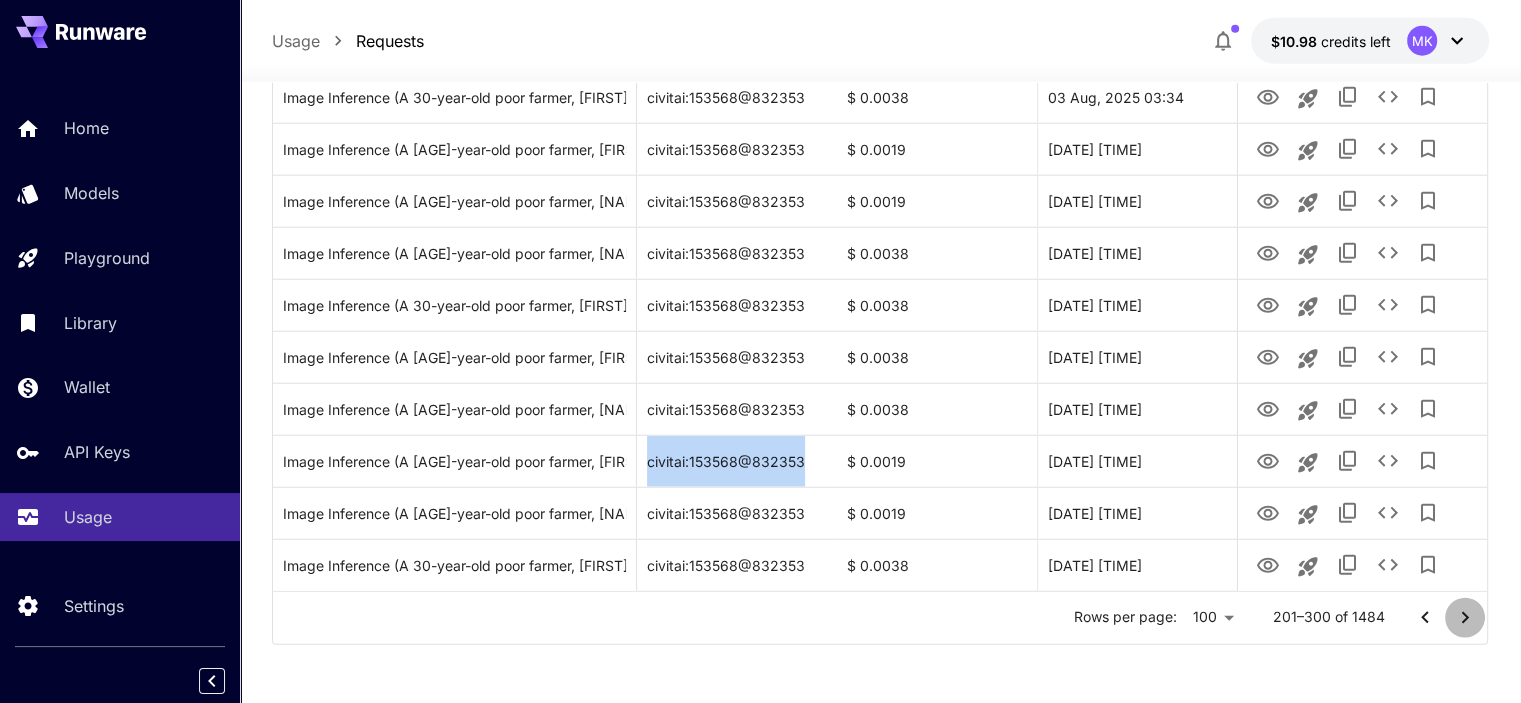 click 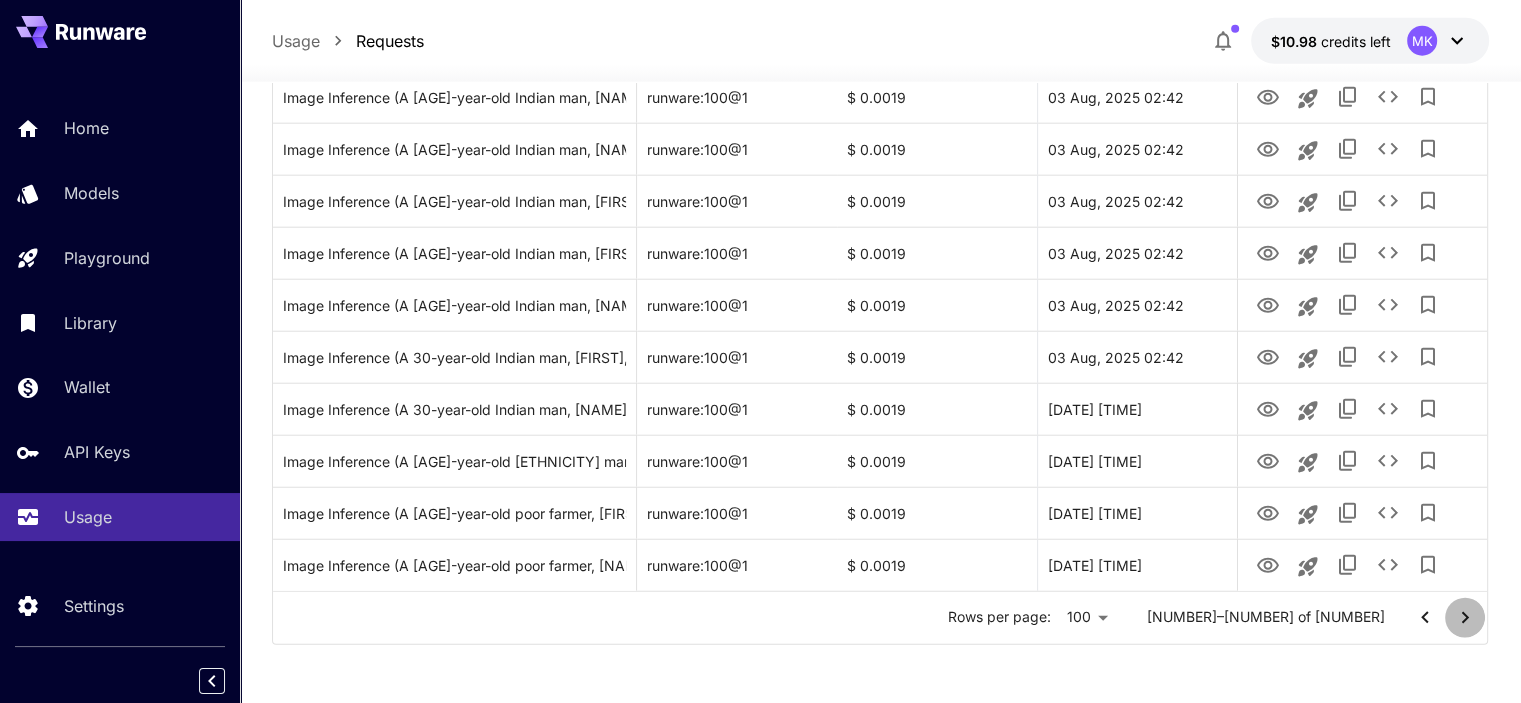 click 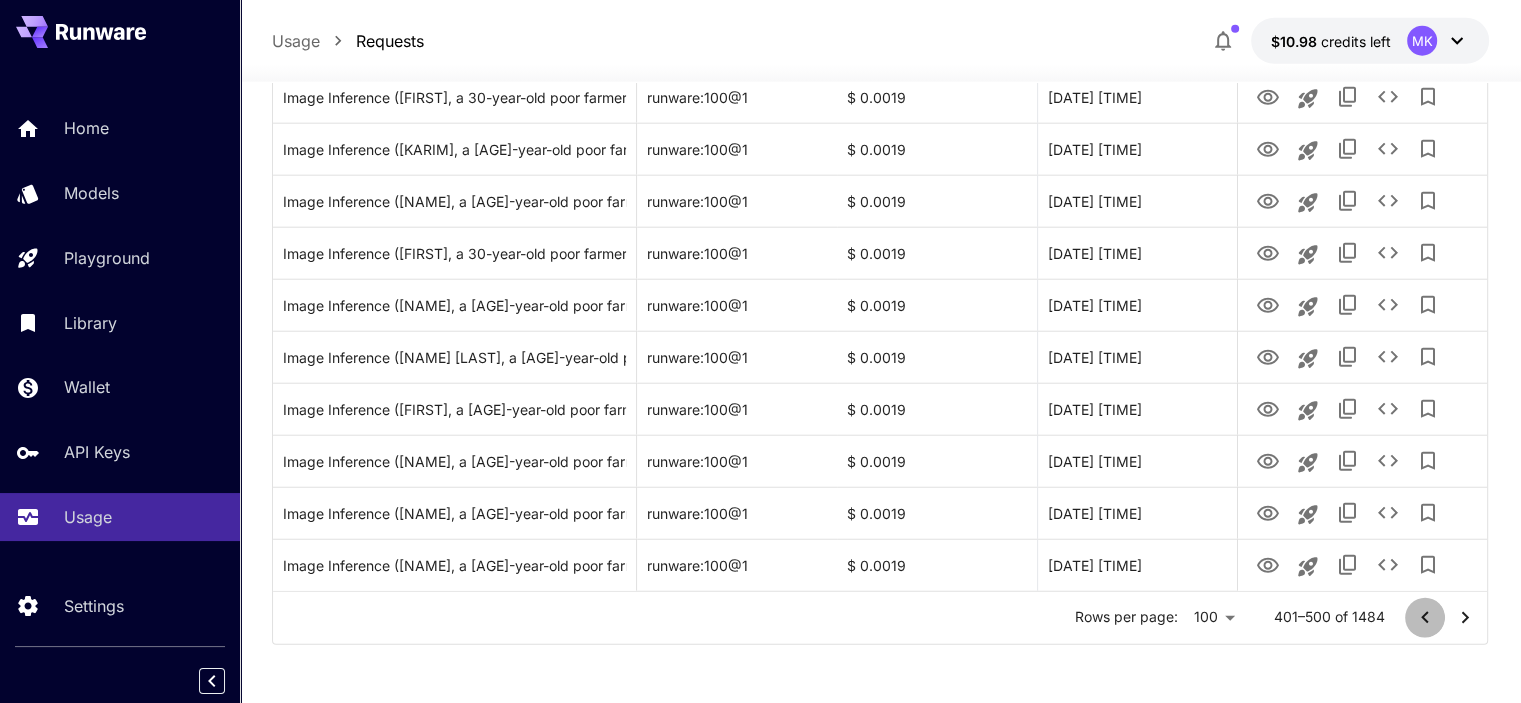 click 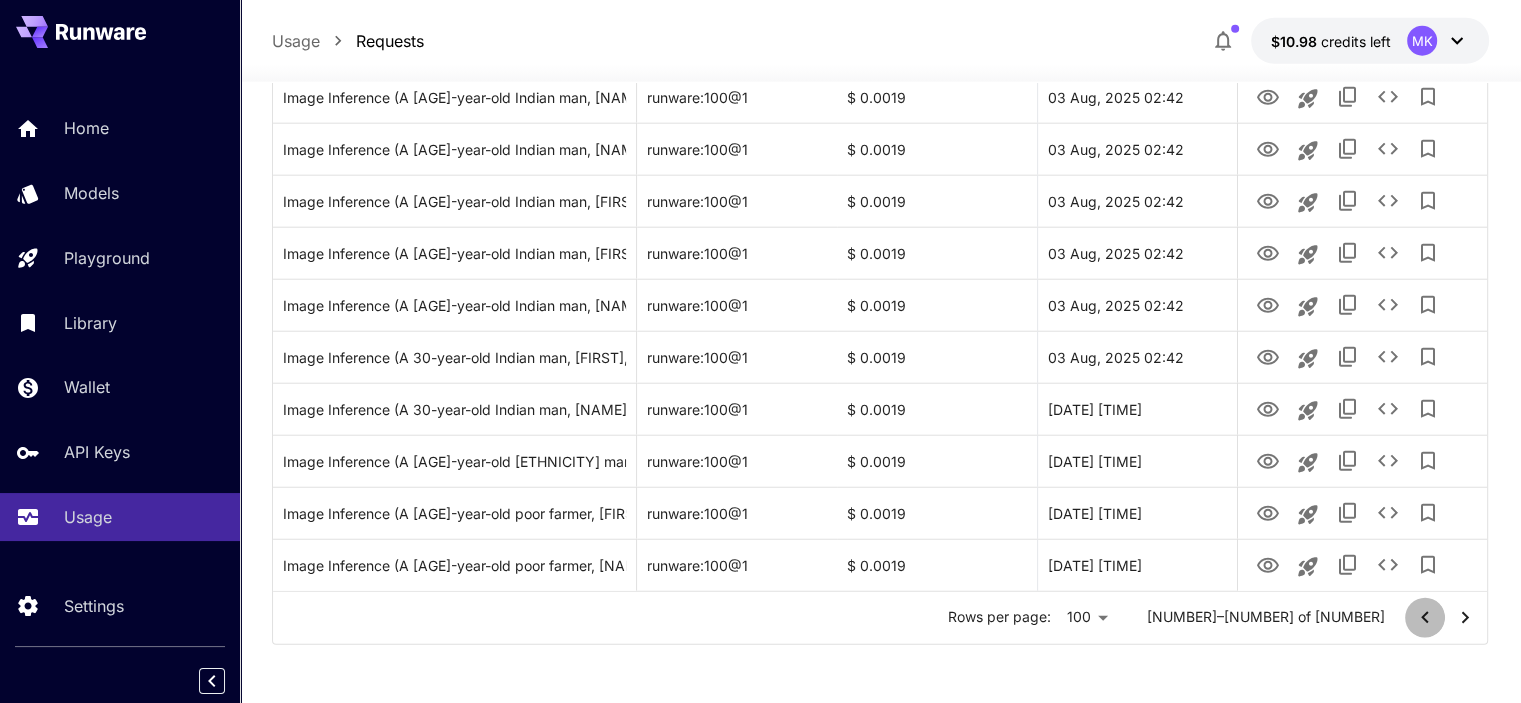 click 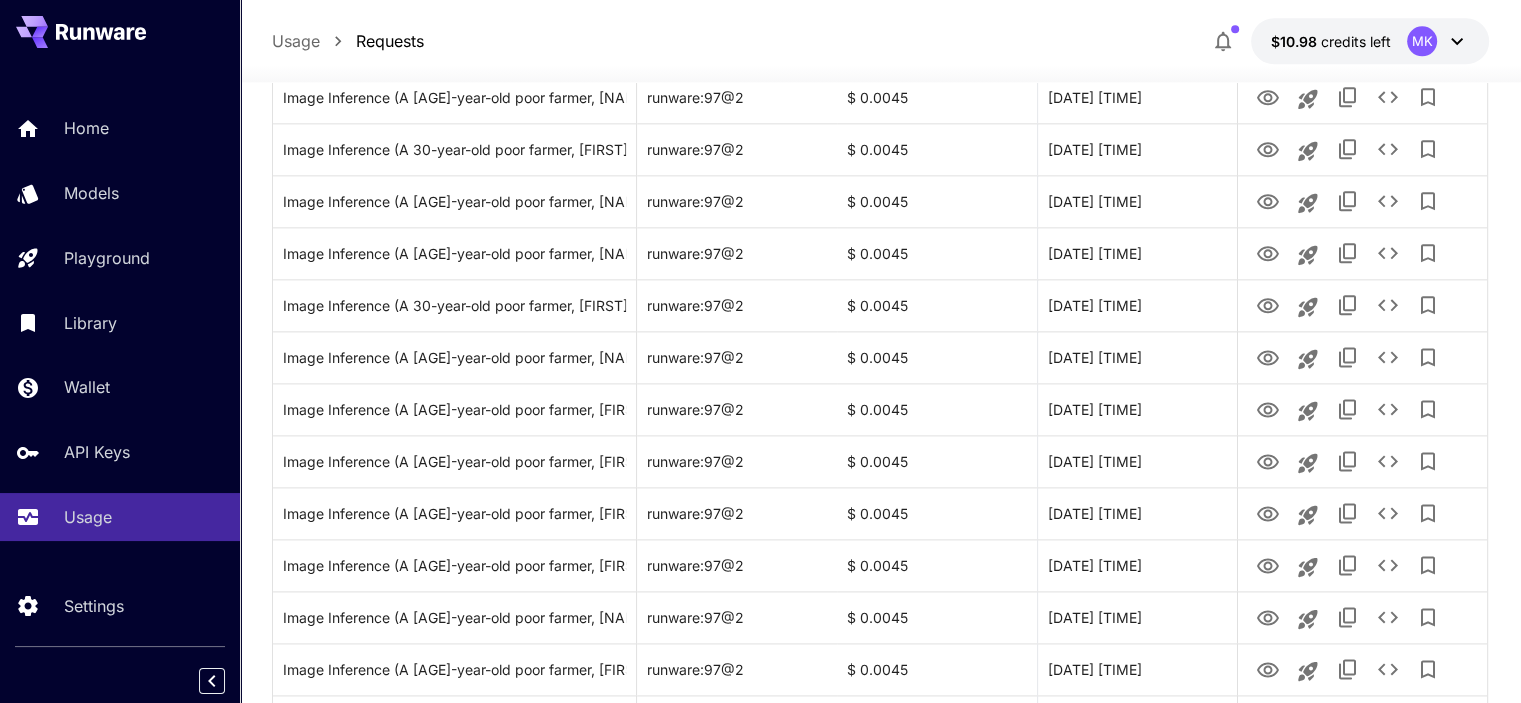 scroll, scrollTop: 2500, scrollLeft: 0, axis: vertical 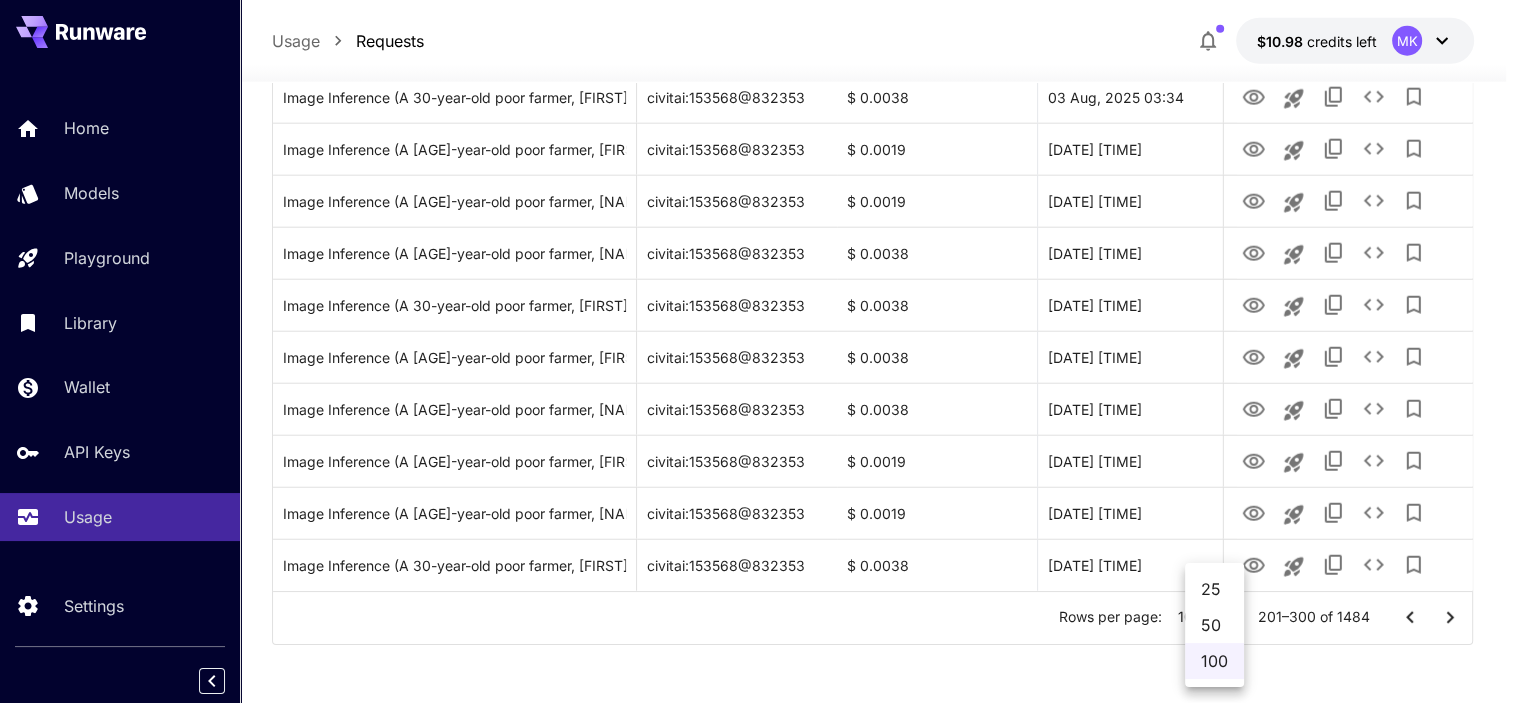 click on "**********" at bounding box center (760, -2149) 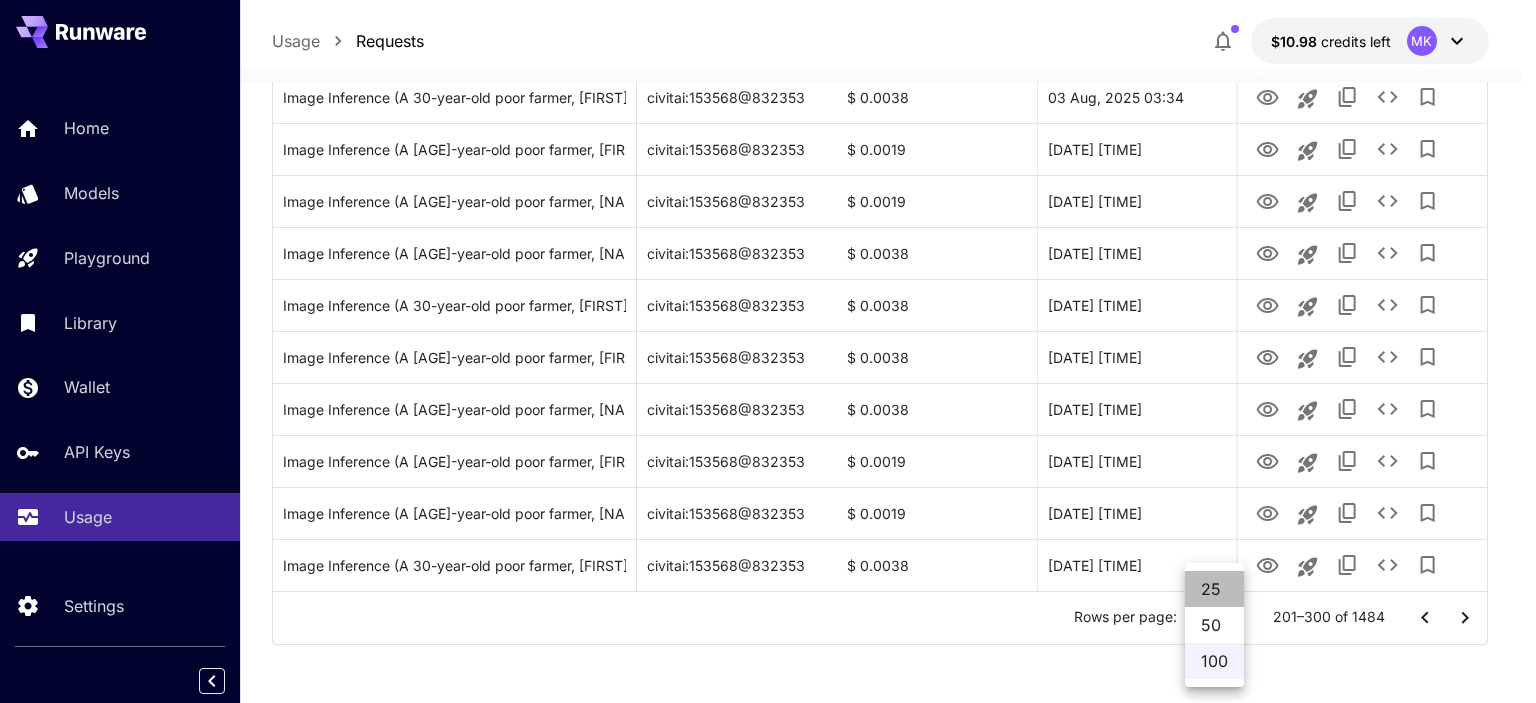 click on "25" at bounding box center [1214, 589] 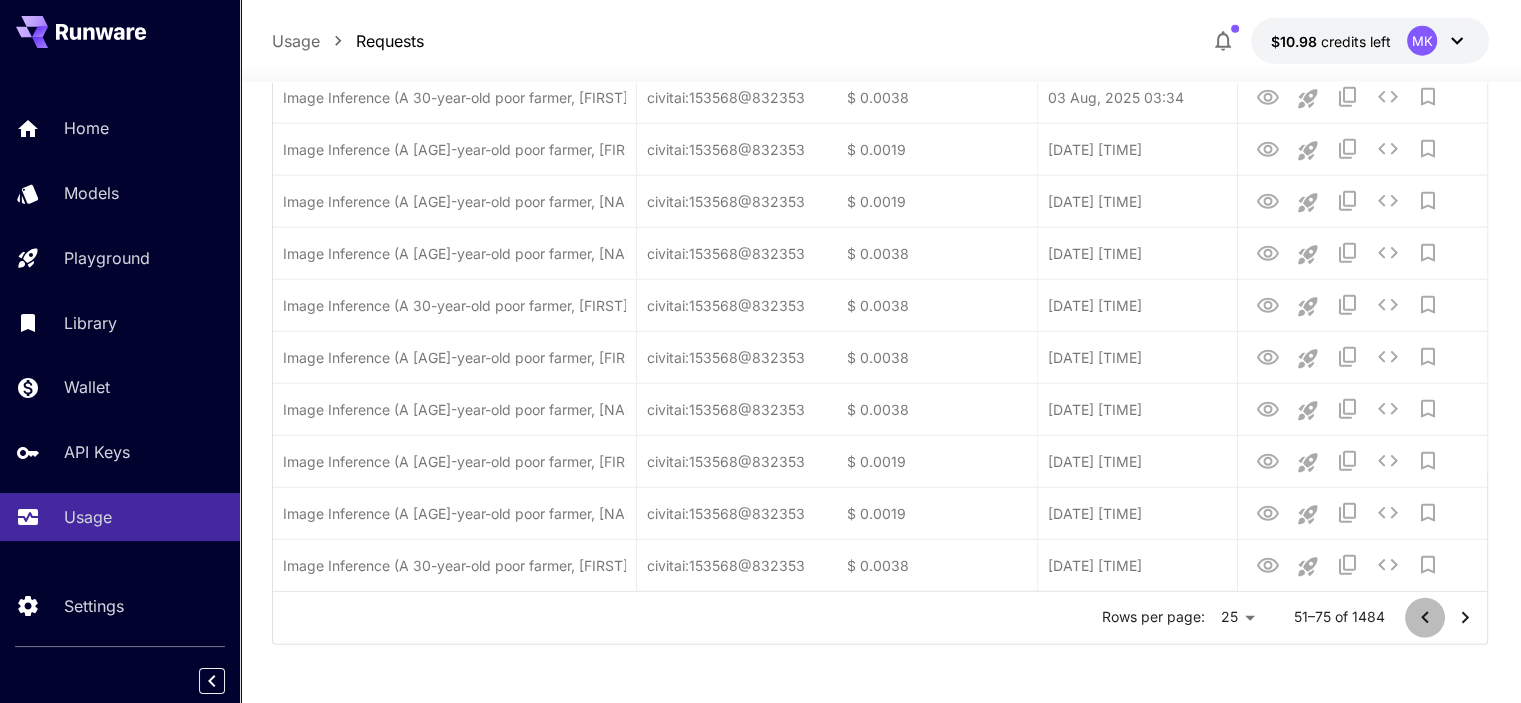 click 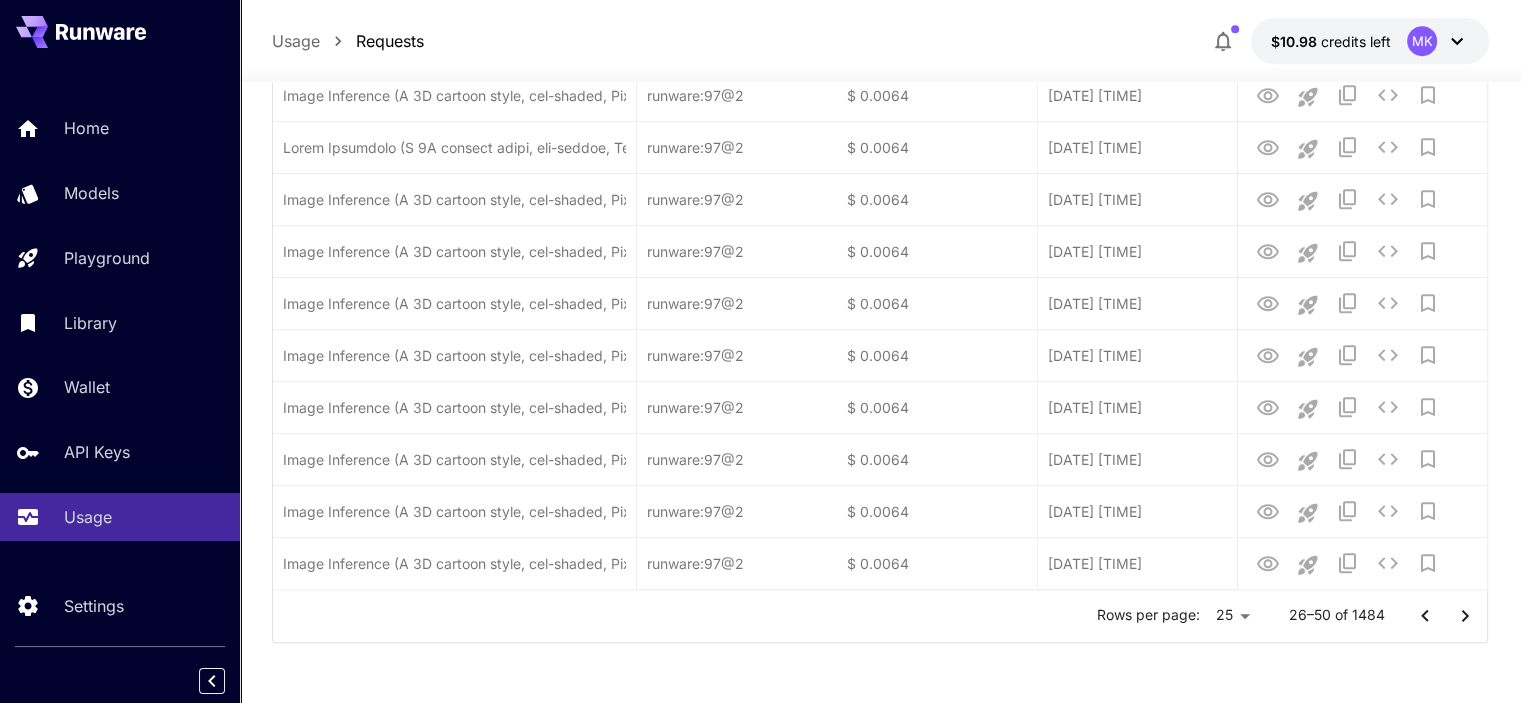 scroll, scrollTop: 1102, scrollLeft: 0, axis: vertical 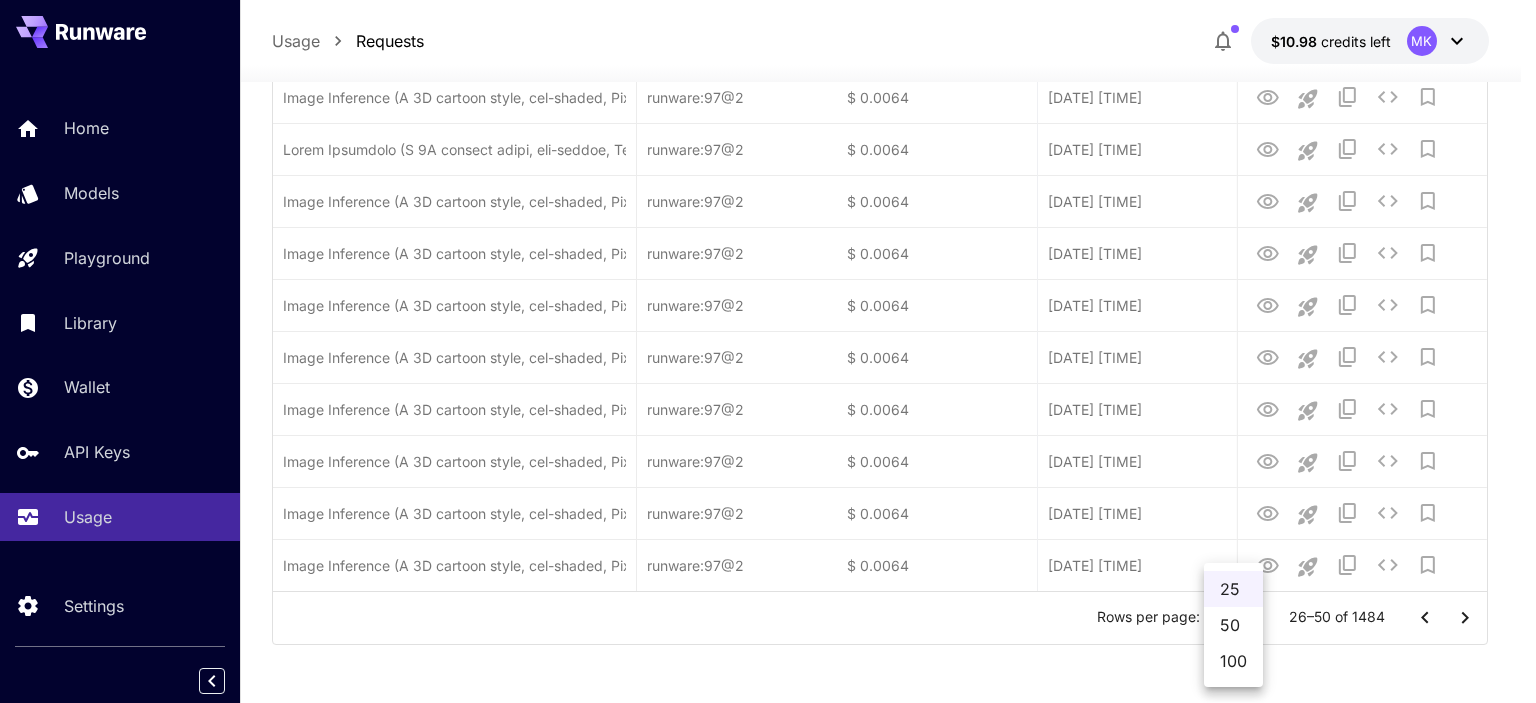 click on "**********" at bounding box center (768, -199) 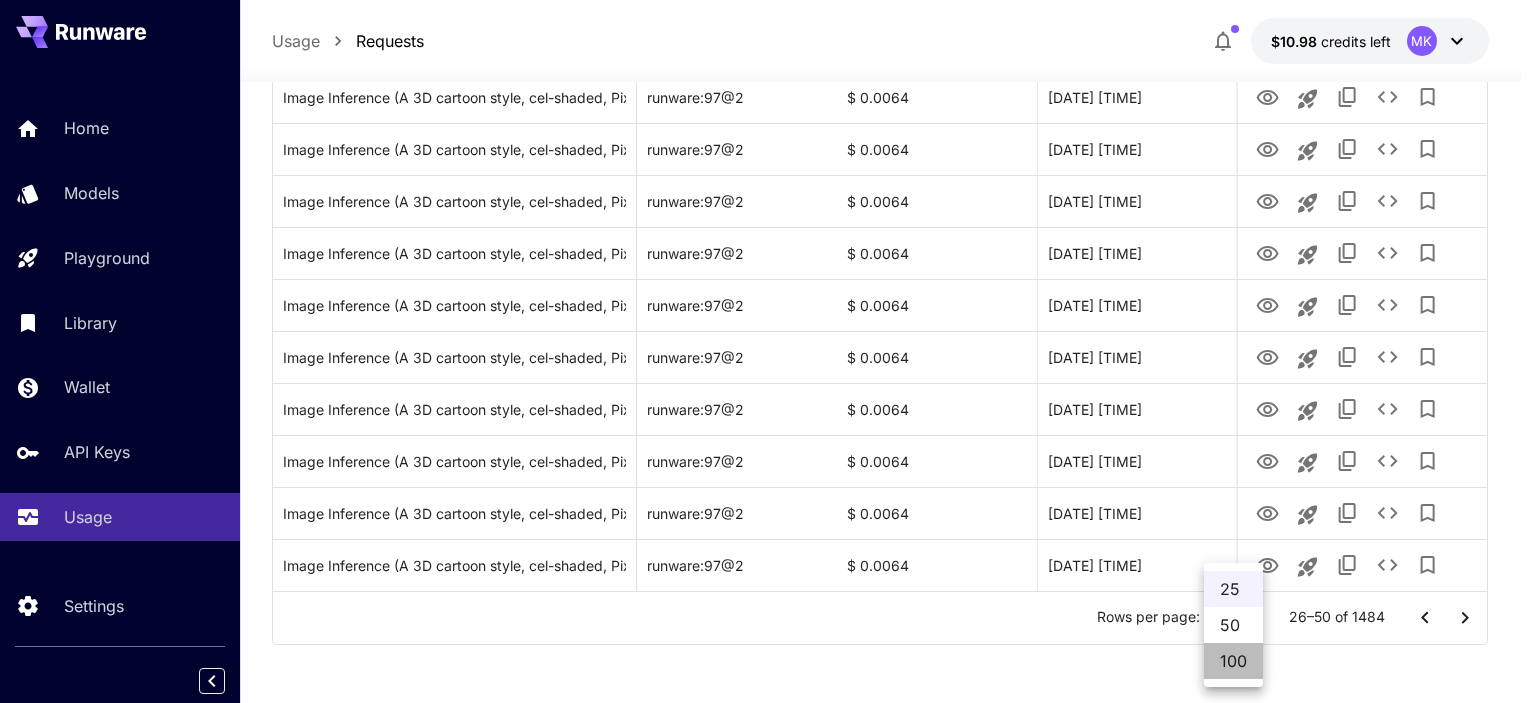 click on "100" at bounding box center (1233, 661) 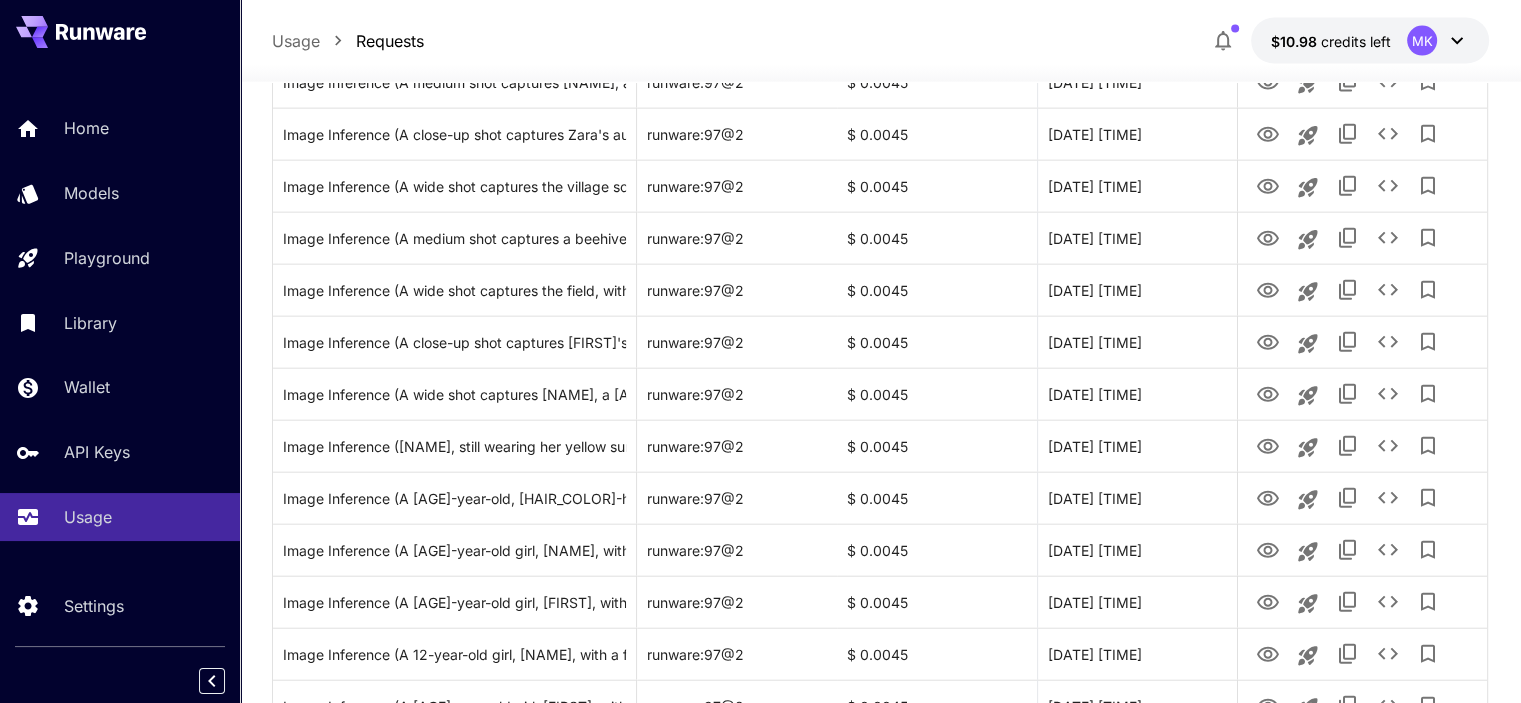 scroll, scrollTop: 5002, scrollLeft: 0, axis: vertical 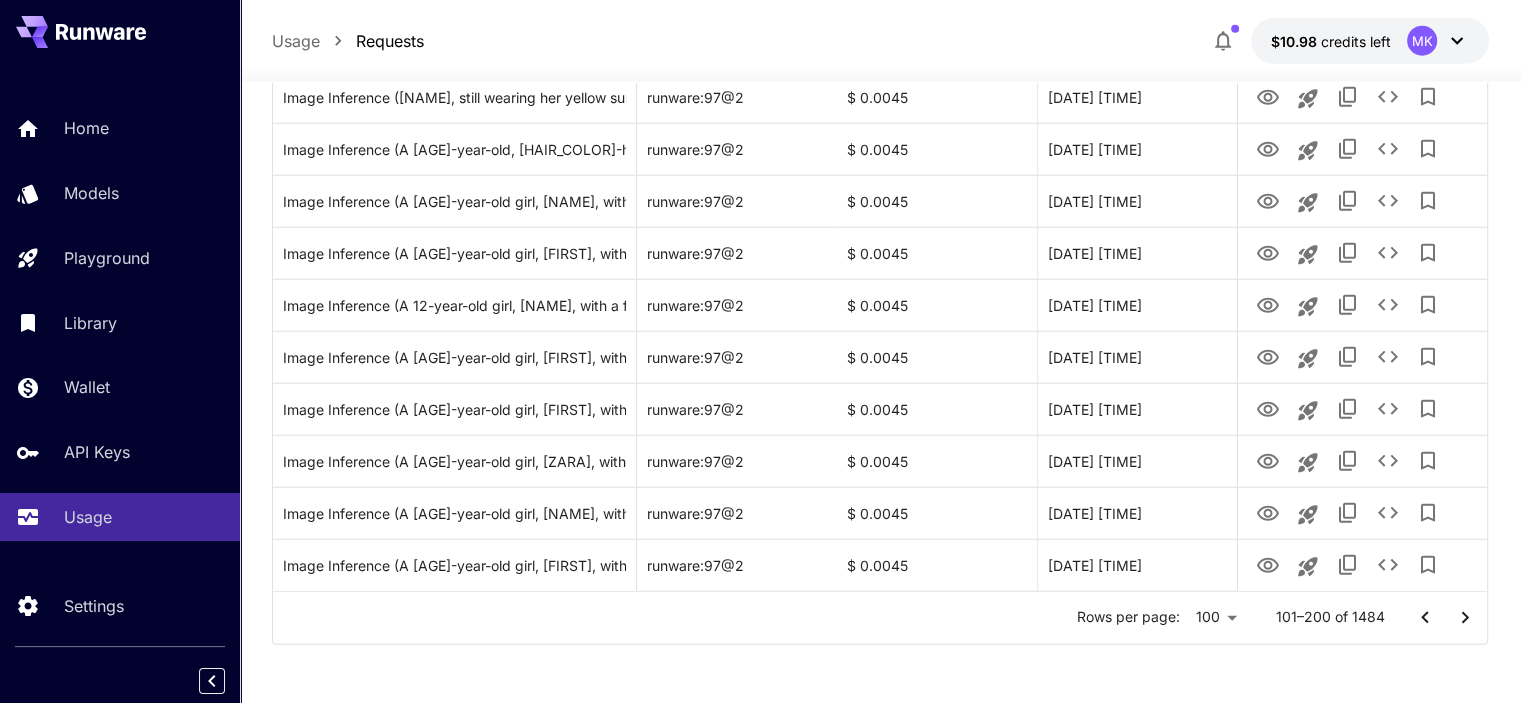 click 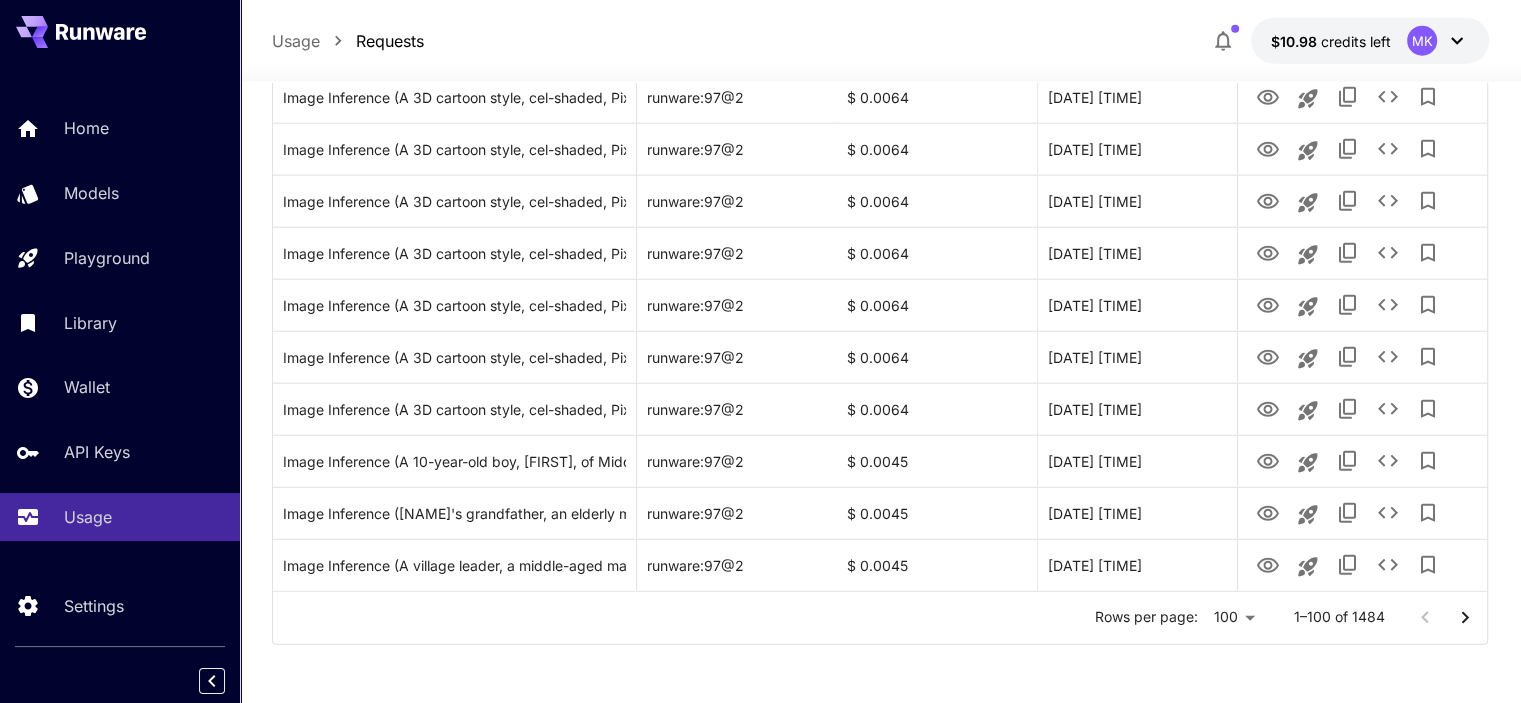 click at bounding box center (1445, 618) 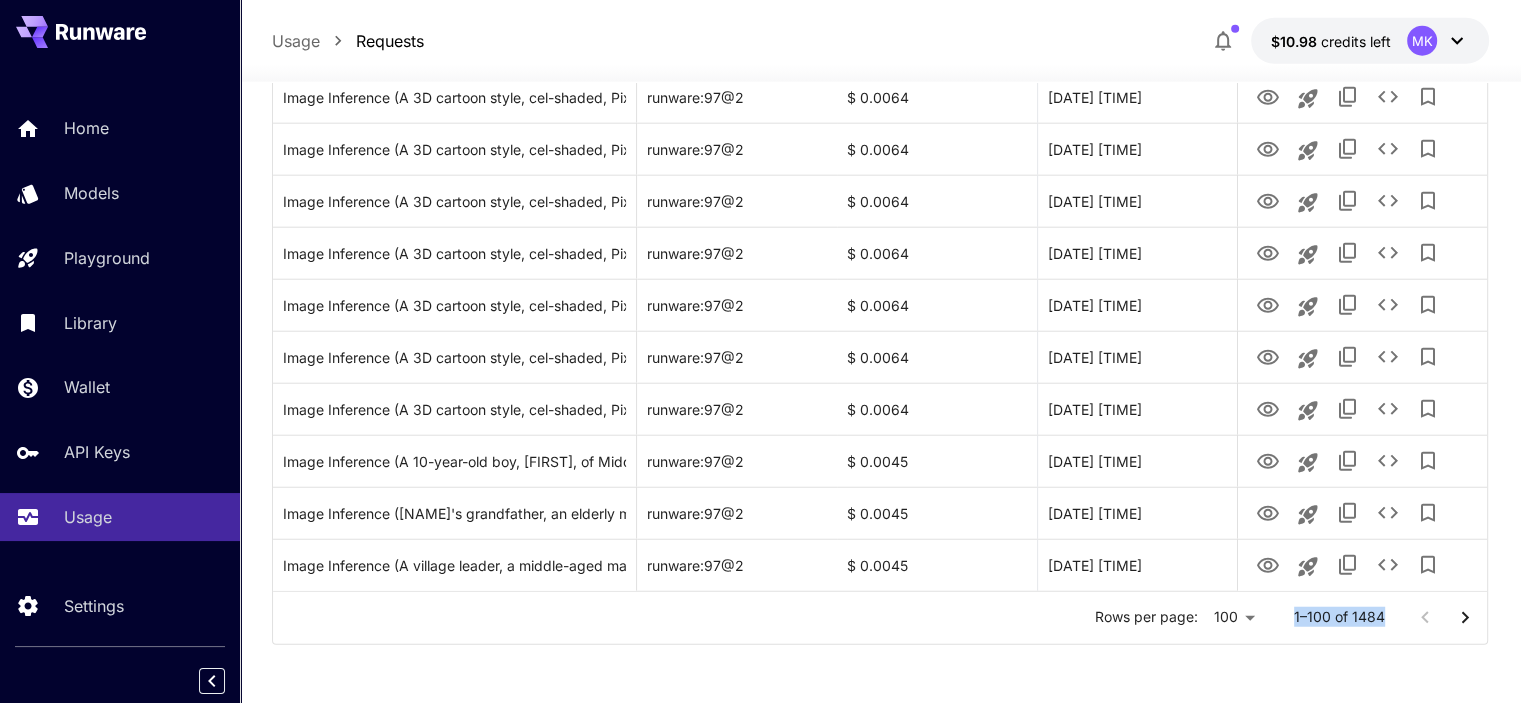 drag, startPoint x: 1295, startPoint y: 608, endPoint x: 1392, endPoint y: 607, distance: 97.00516 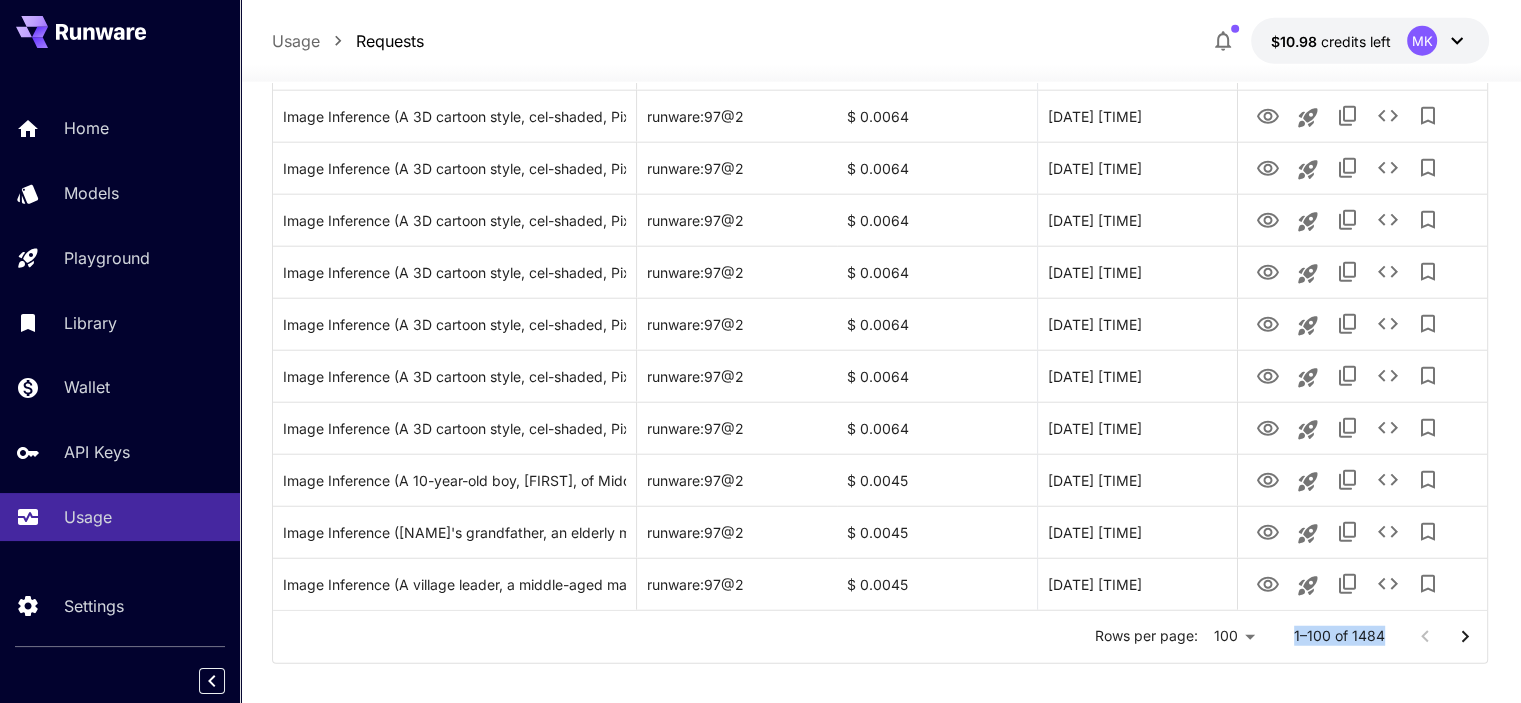 scroll, scrollTop: 5002, scrollLeft: 0, axis: vertical 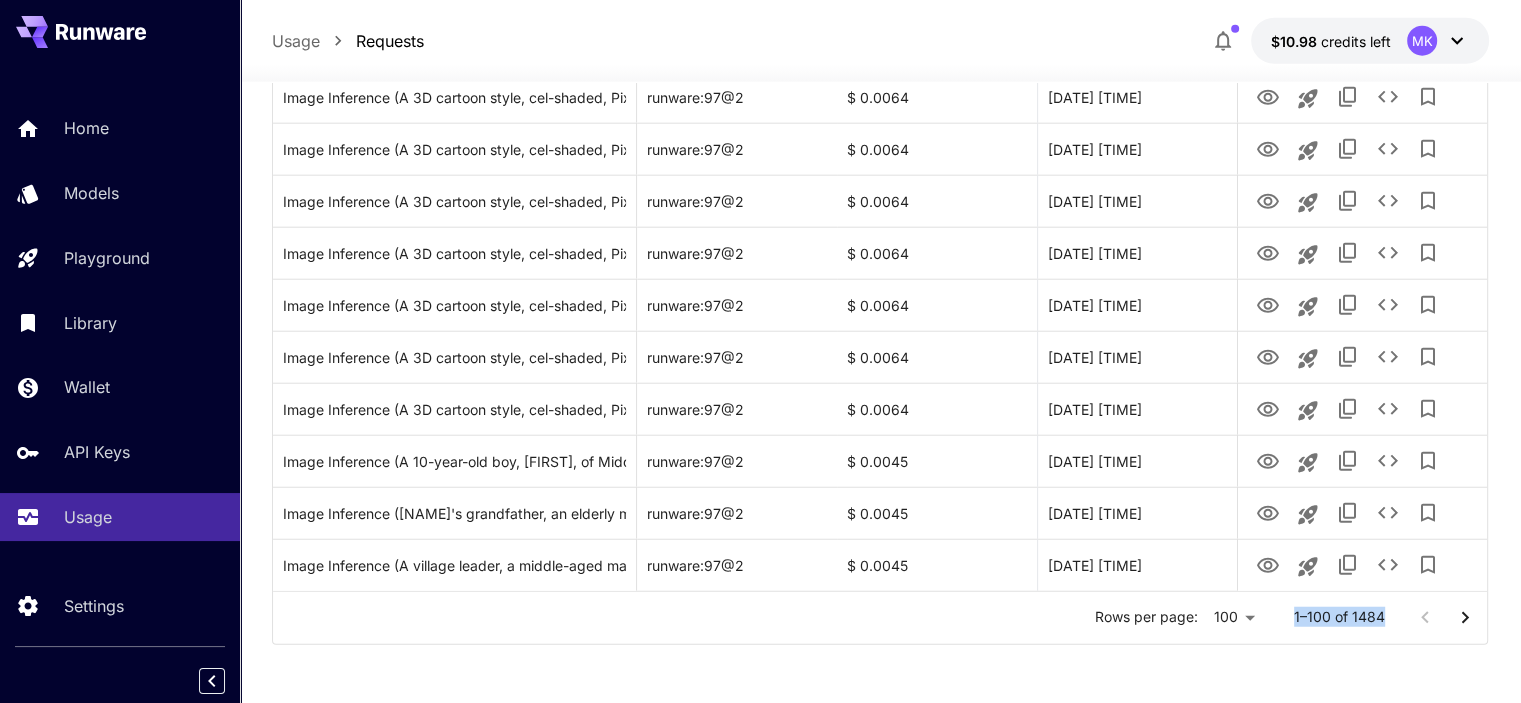 click at bounding box center [1465, 618] 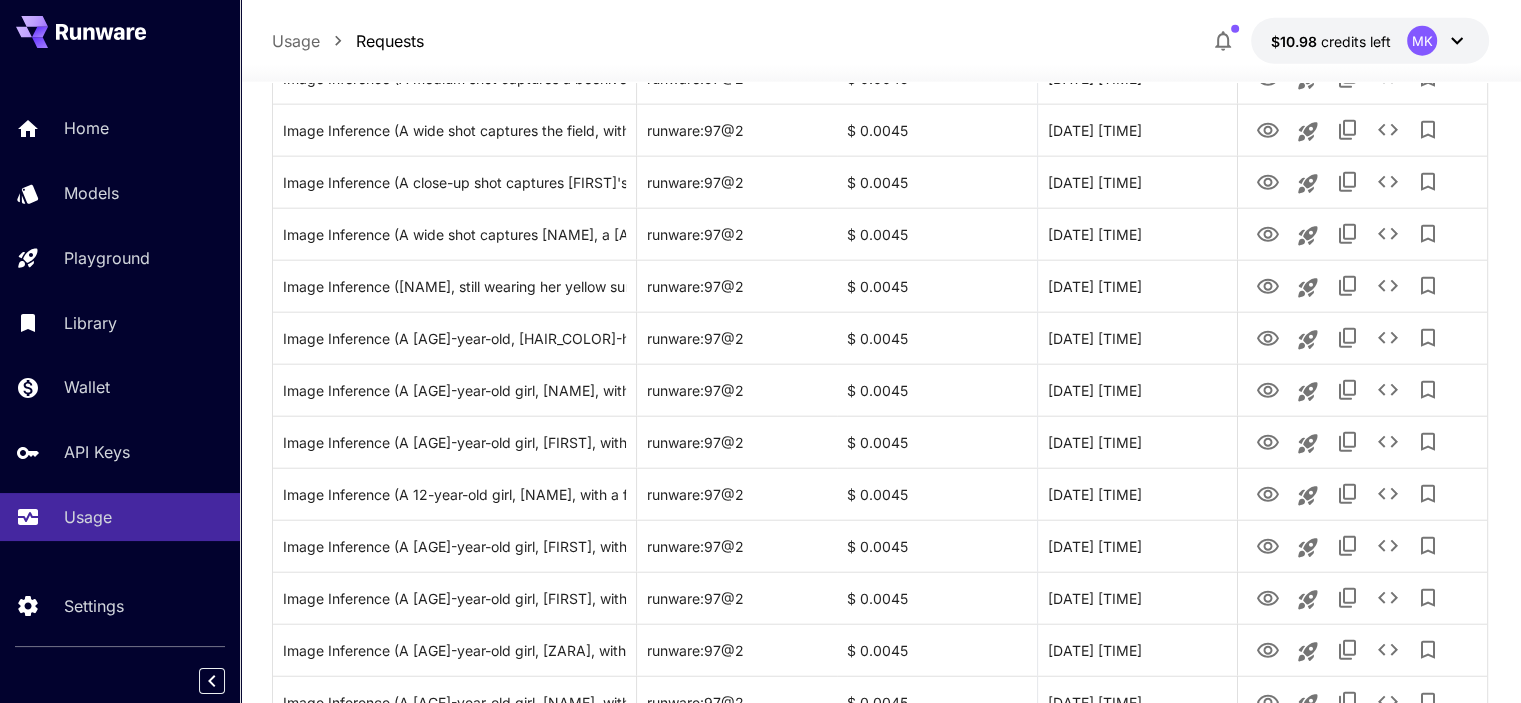 scroll, scrollTop: 5002, scrollLeft: 0, axis: vertical 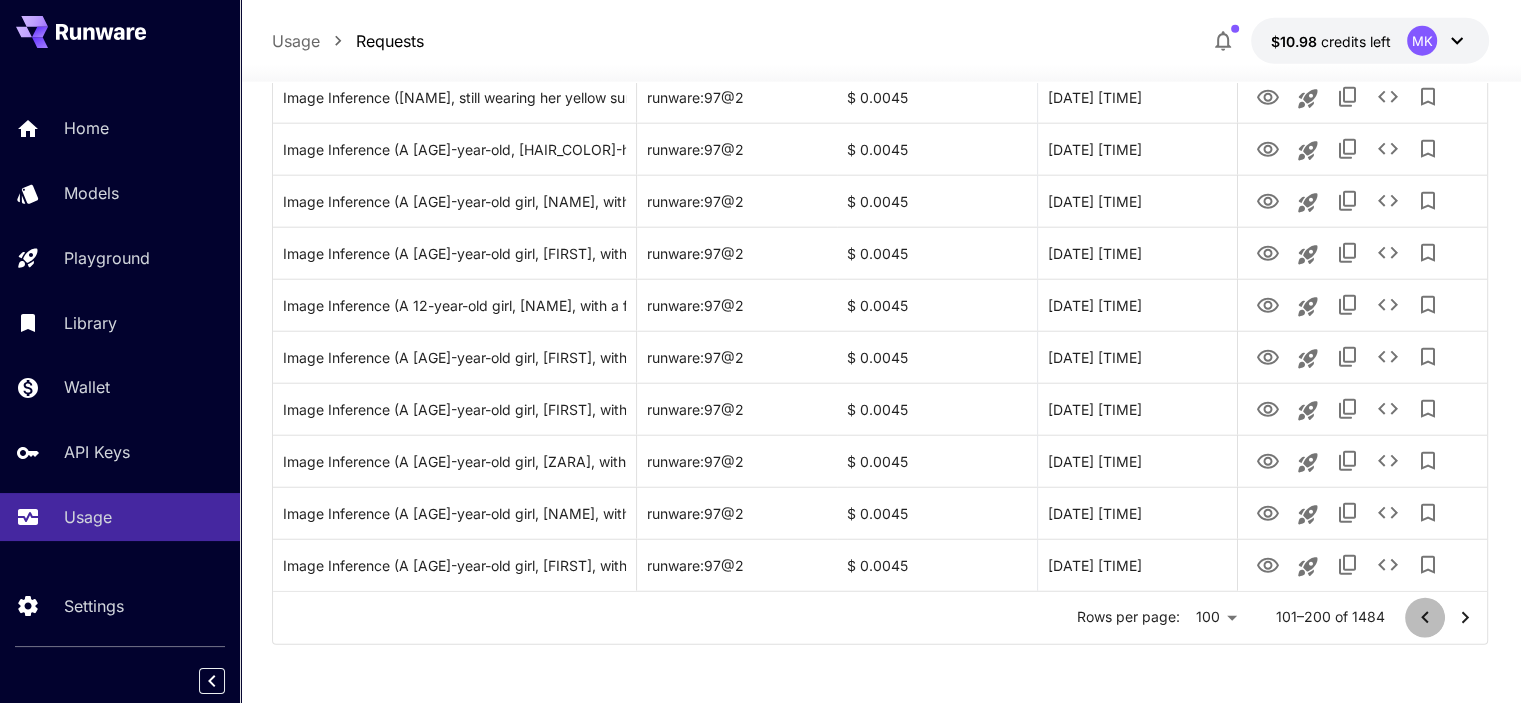 click 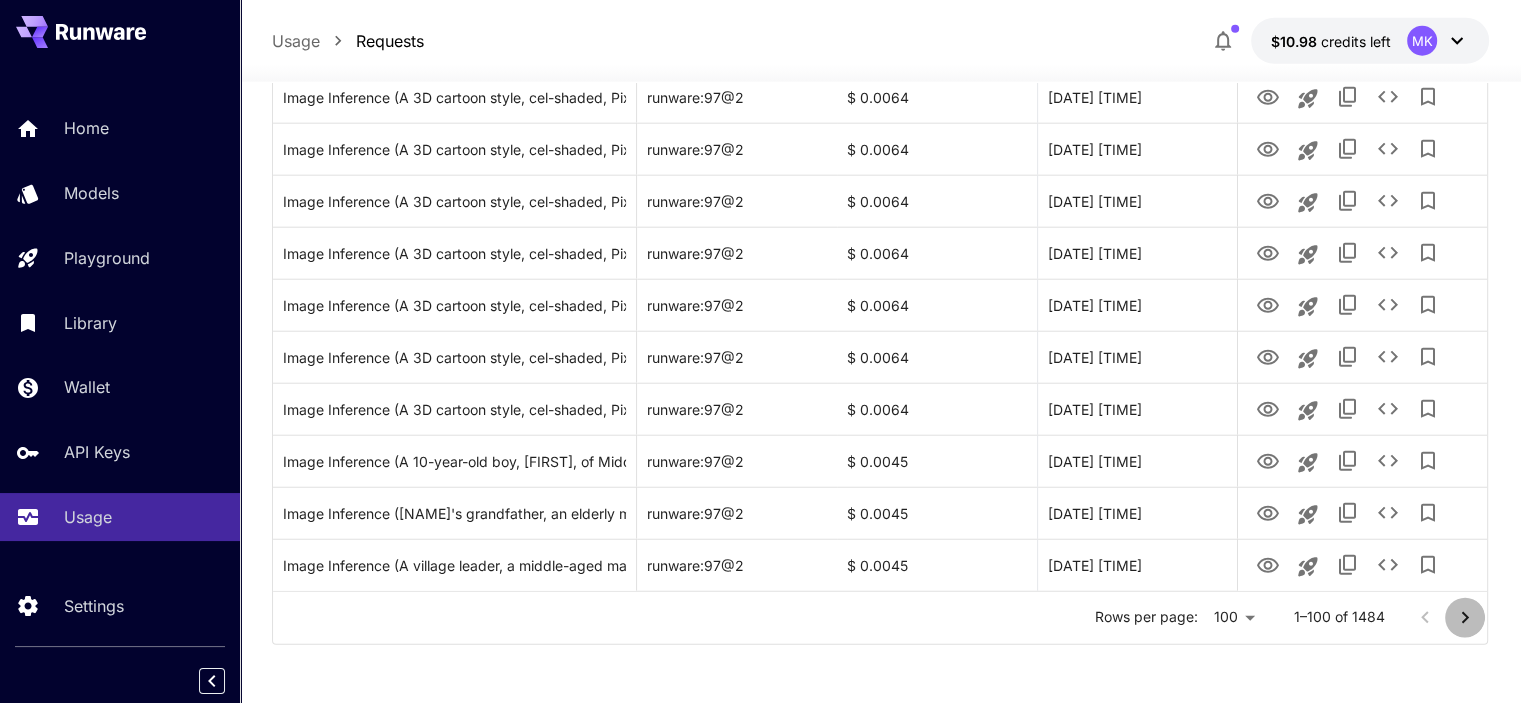 click 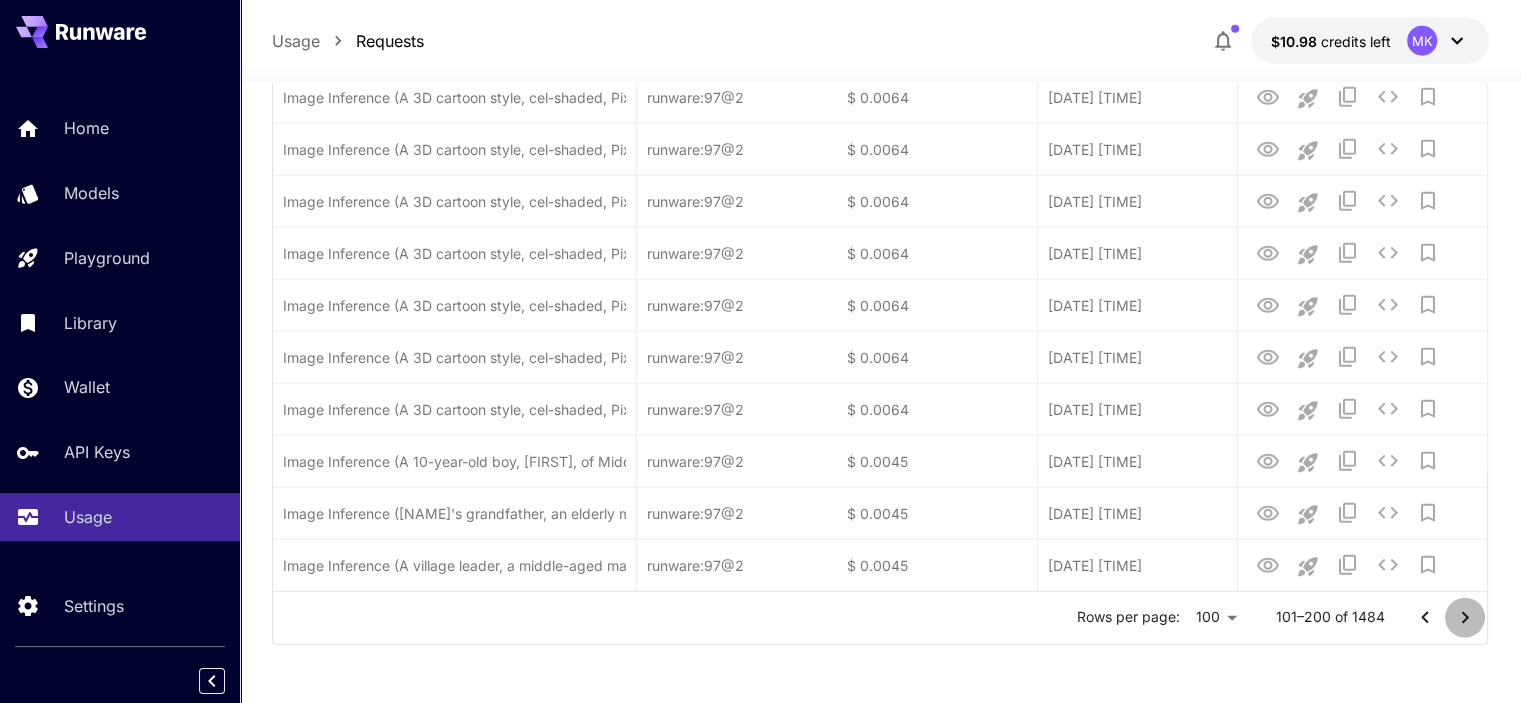 click 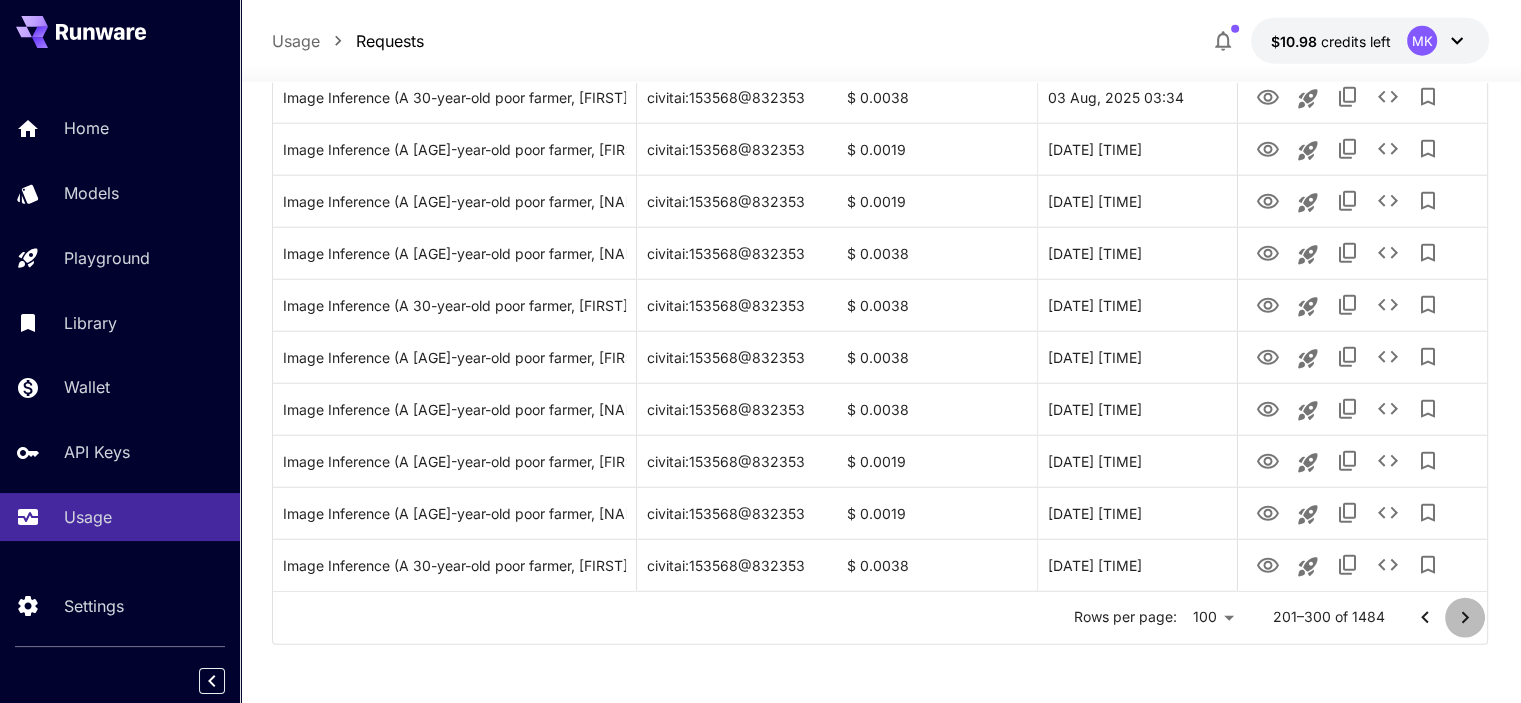 click 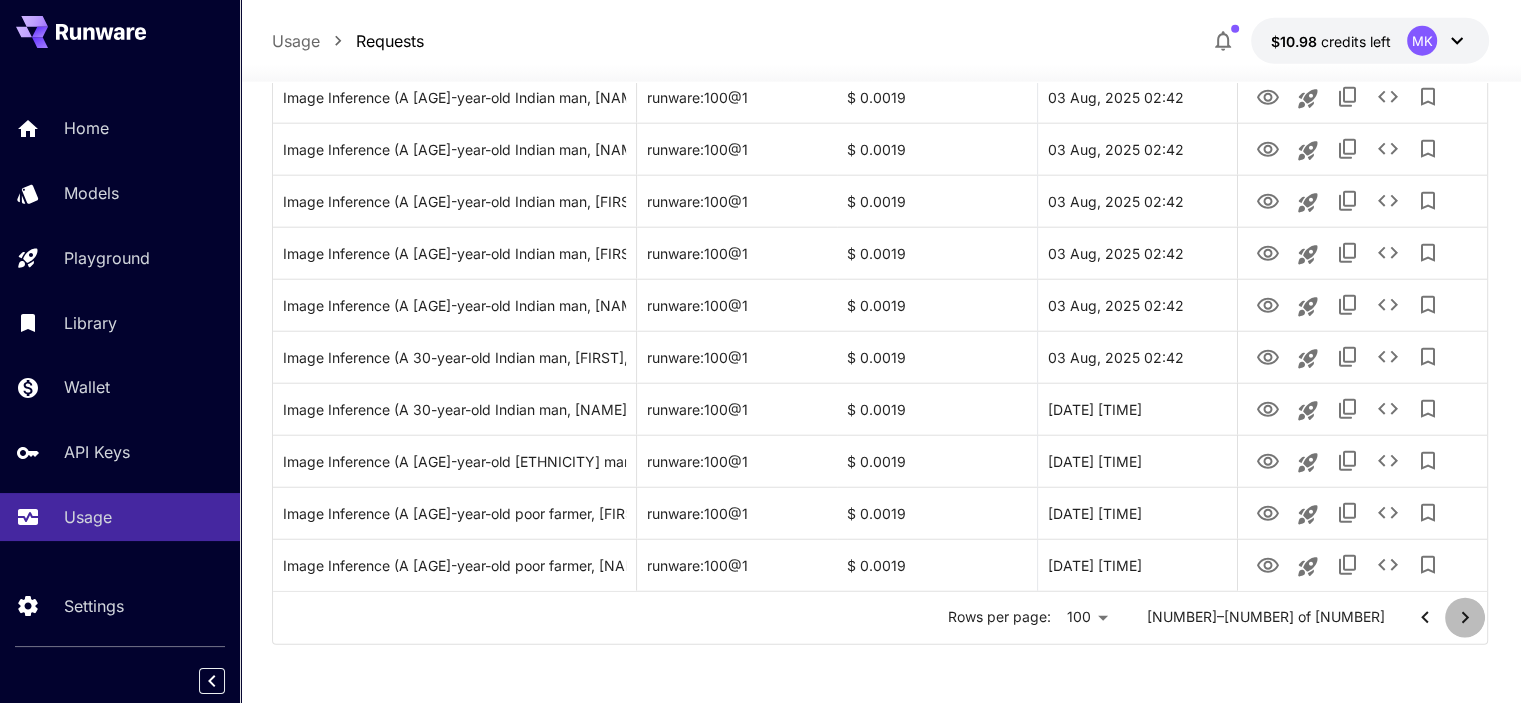 click 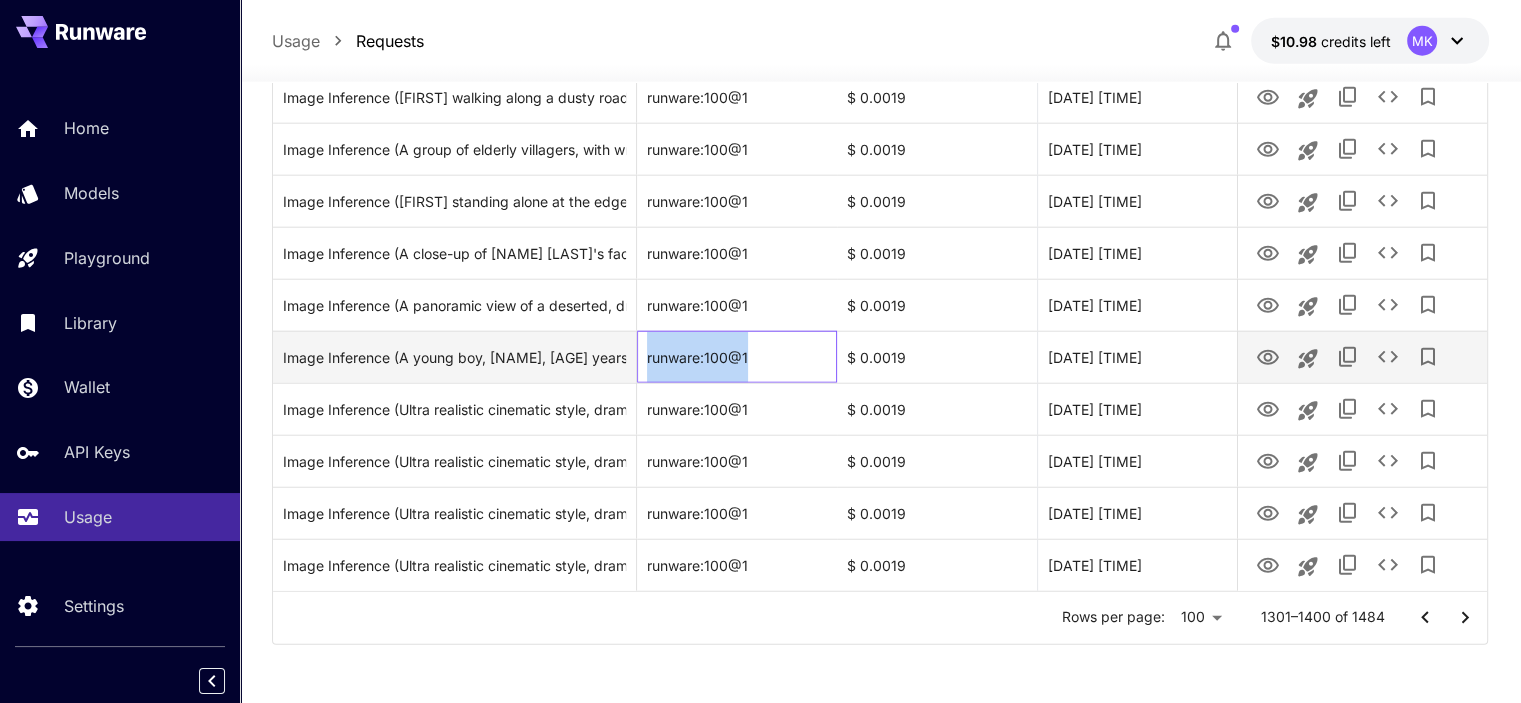 drag, startPoint x: 648, startPoint y: 358, endPoint x: 754, endPoint y: 369, distance: 106.56923 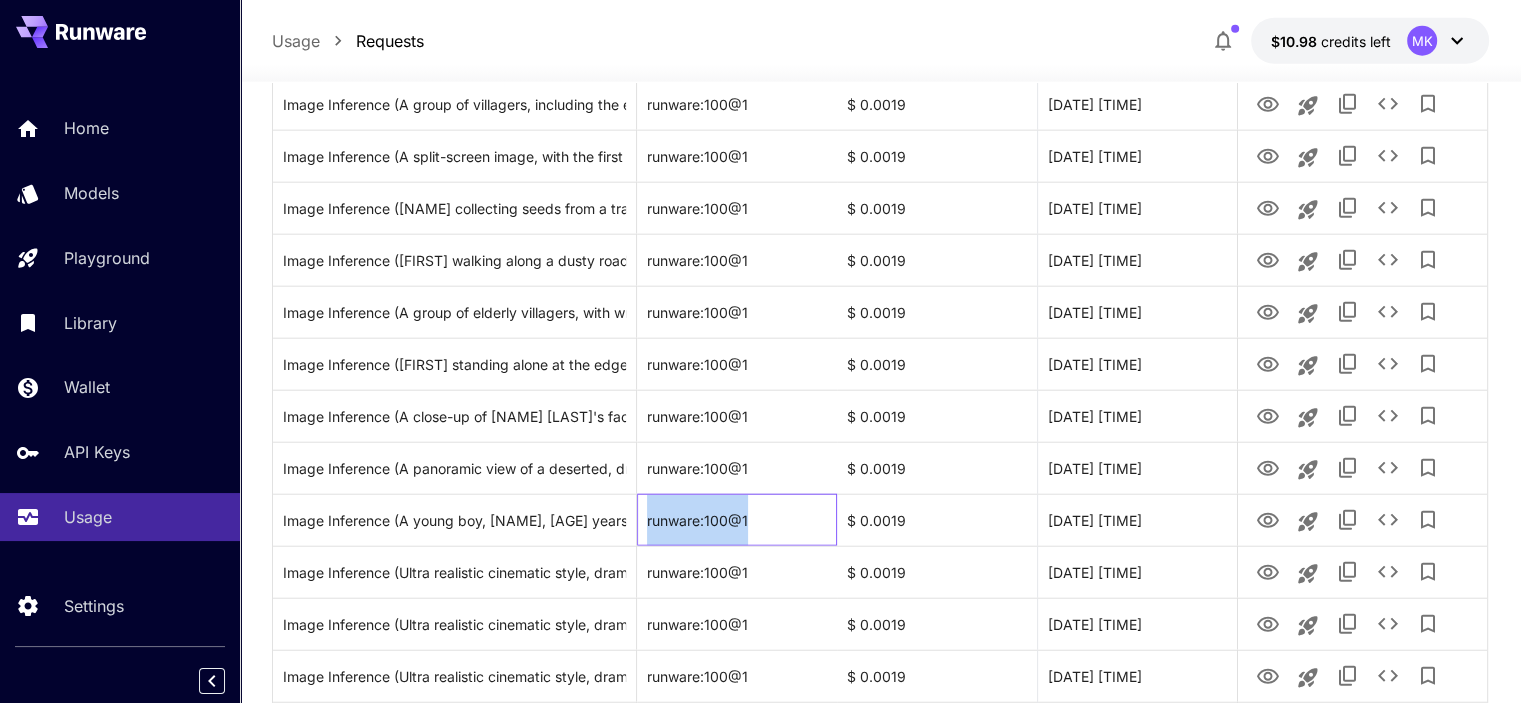 scroll, scrollTop: 5002, scrollLeft: 0, axis: vertical 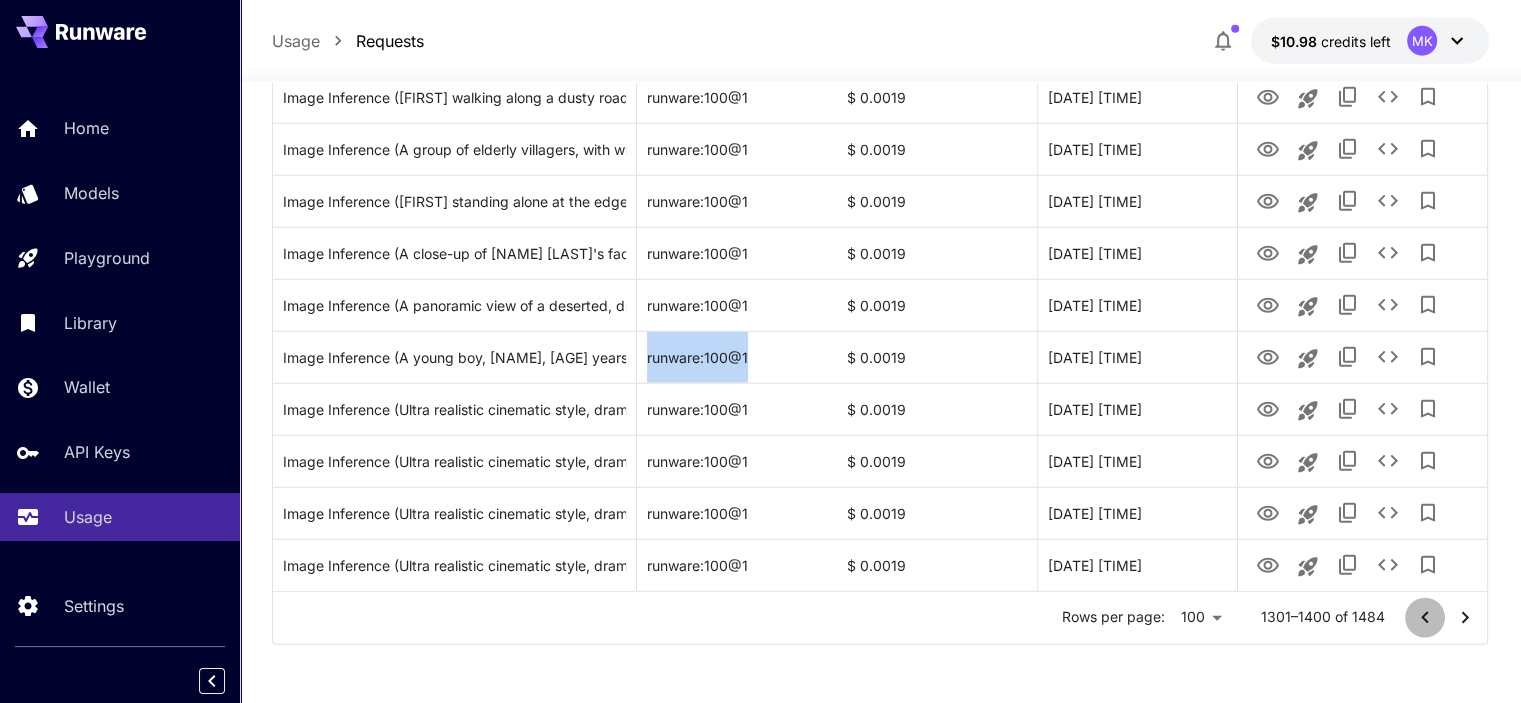 click 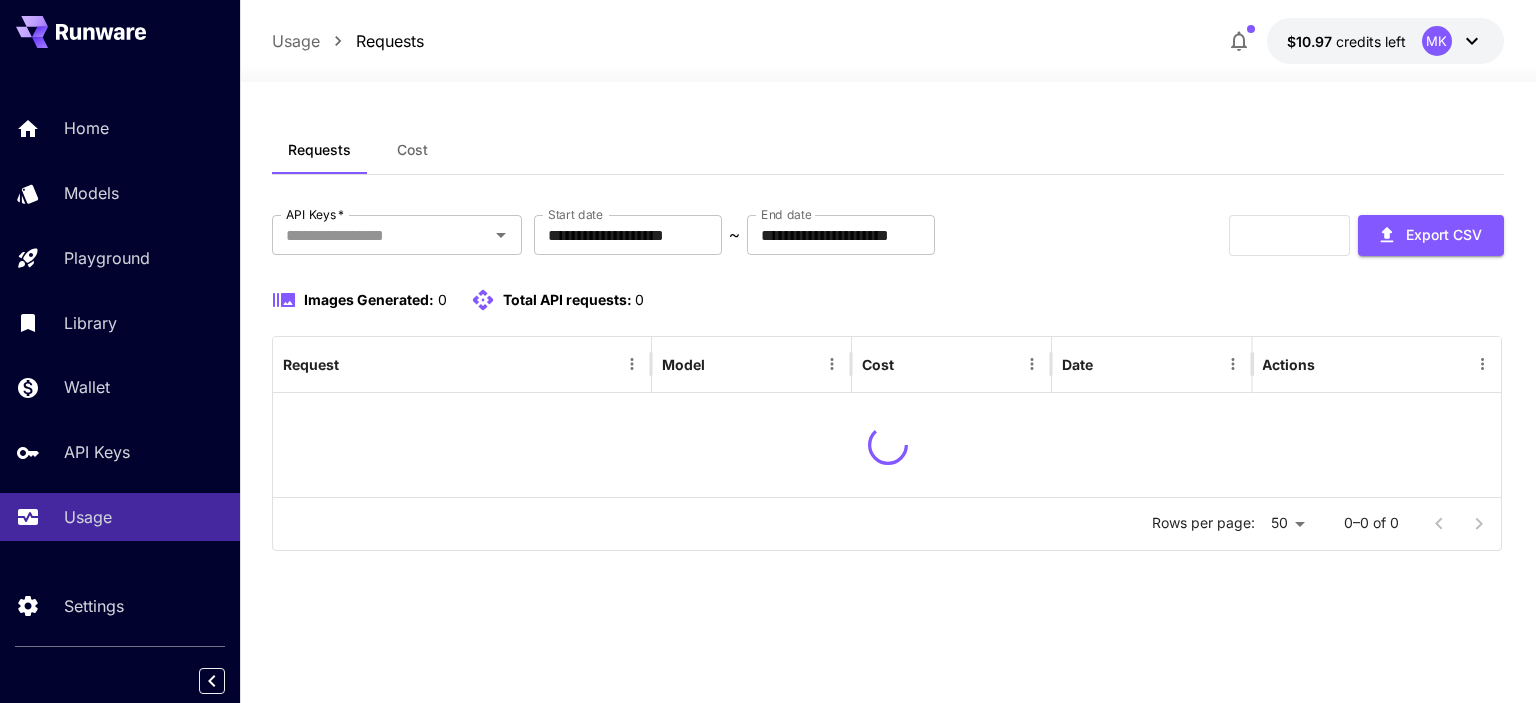 scroll, scrollTop: 0, scrollLeft: 0, axis: both 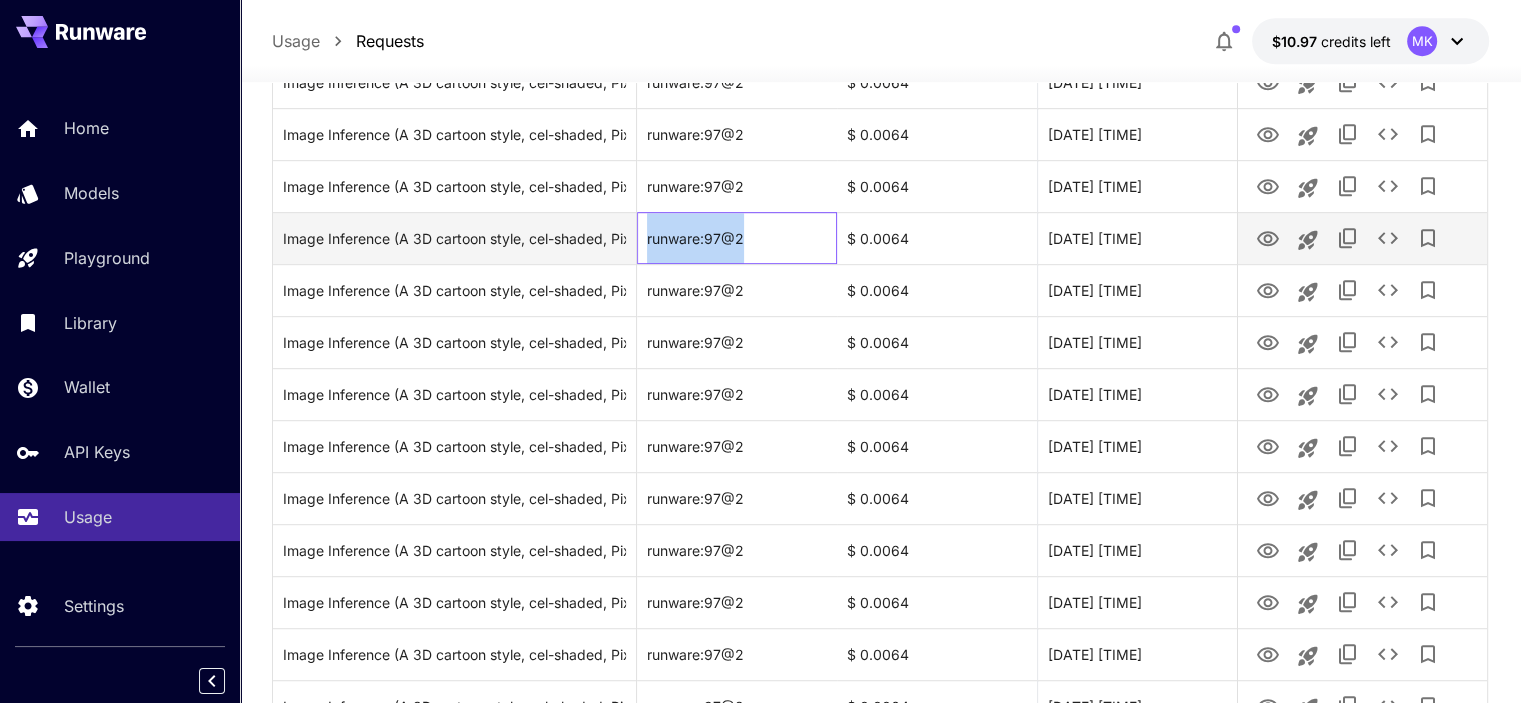 drag, startPoint x: 644, startPoint y: 235, endPoint x: 744, endPoint y: 233, distance: 100.02 